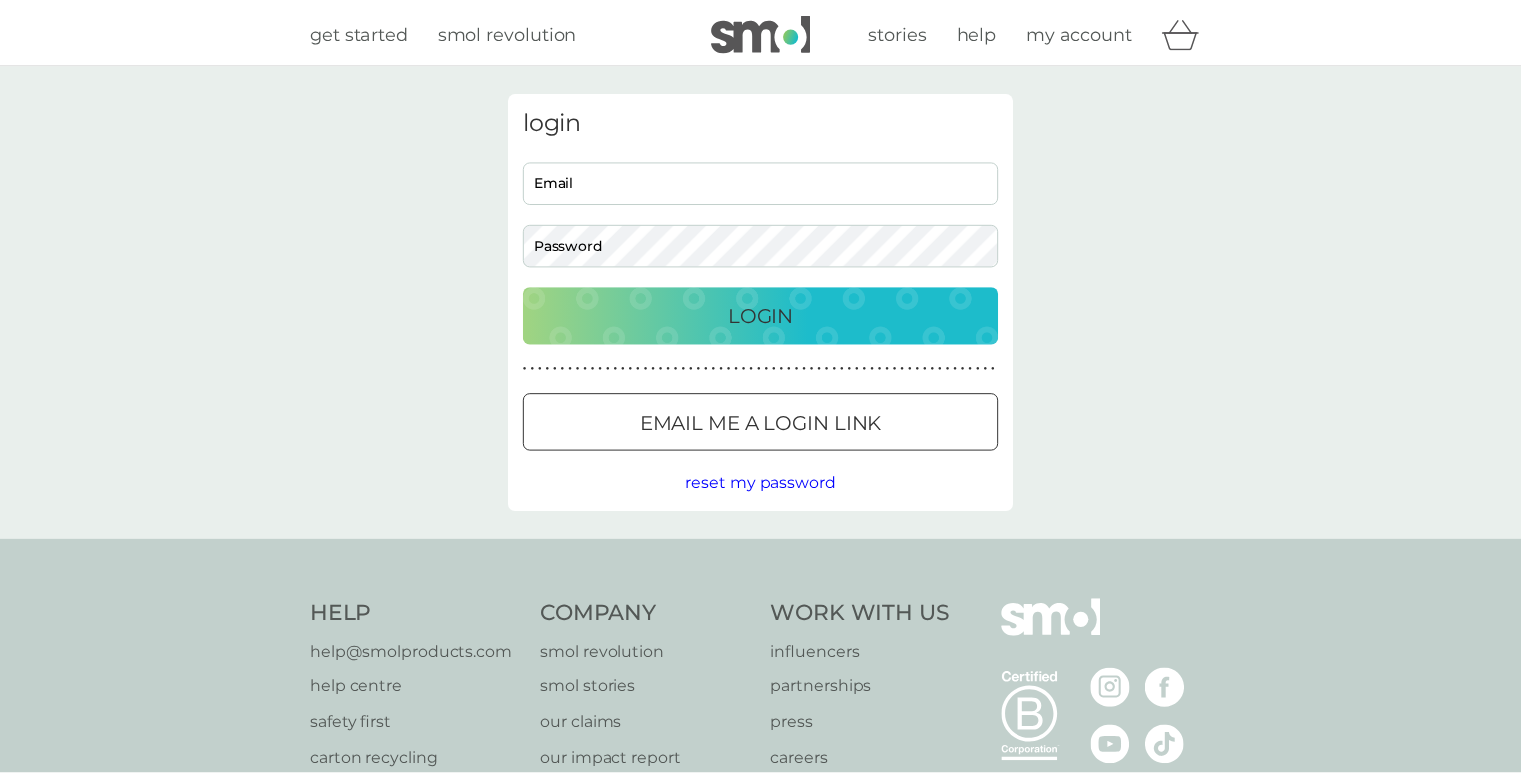 scroll, scrollTop: 0, scrollLeft: 0, axis: both 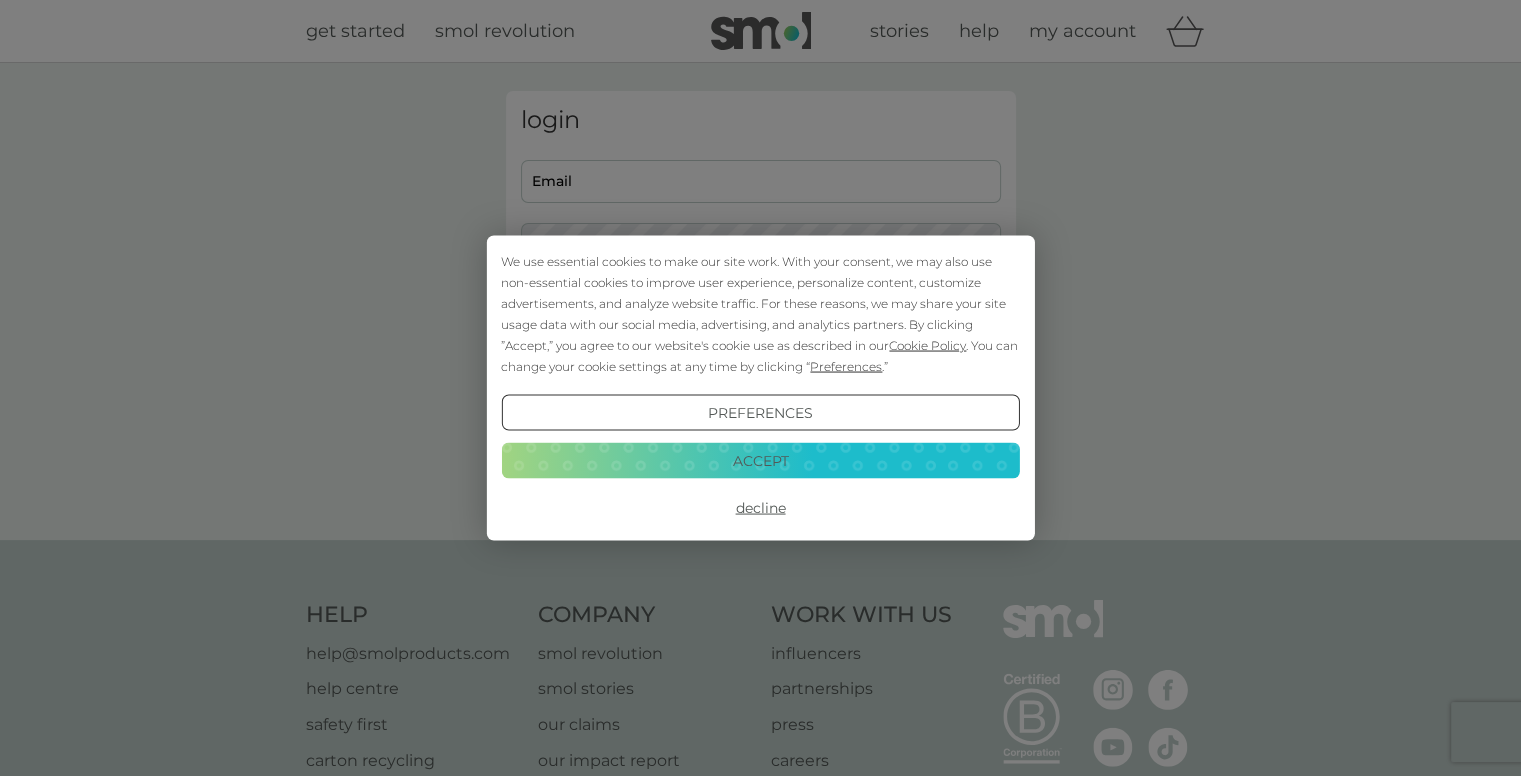 click on "Accept" at bounding box center [760, 460] 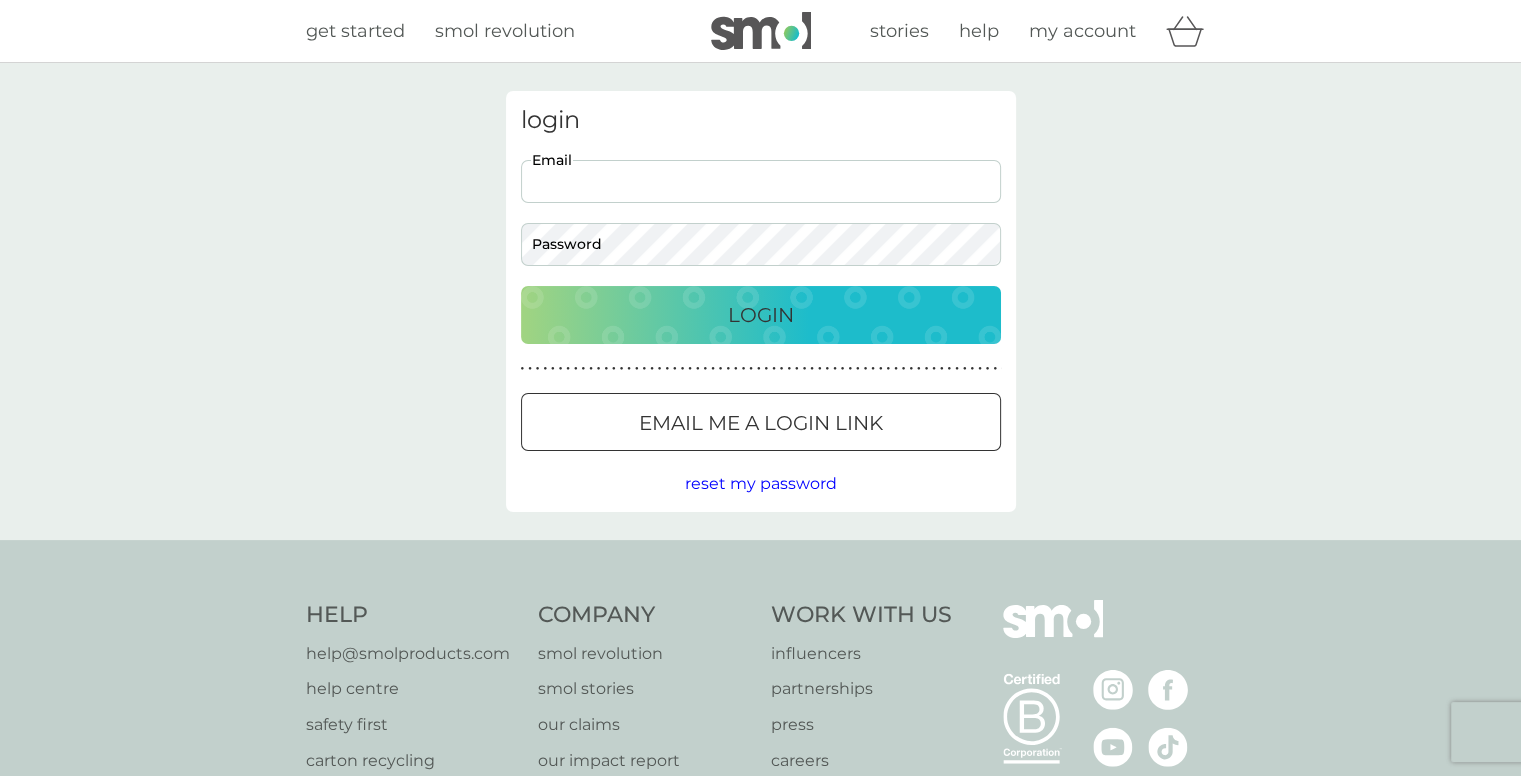click on "Email" at bounding box center (761, 181) 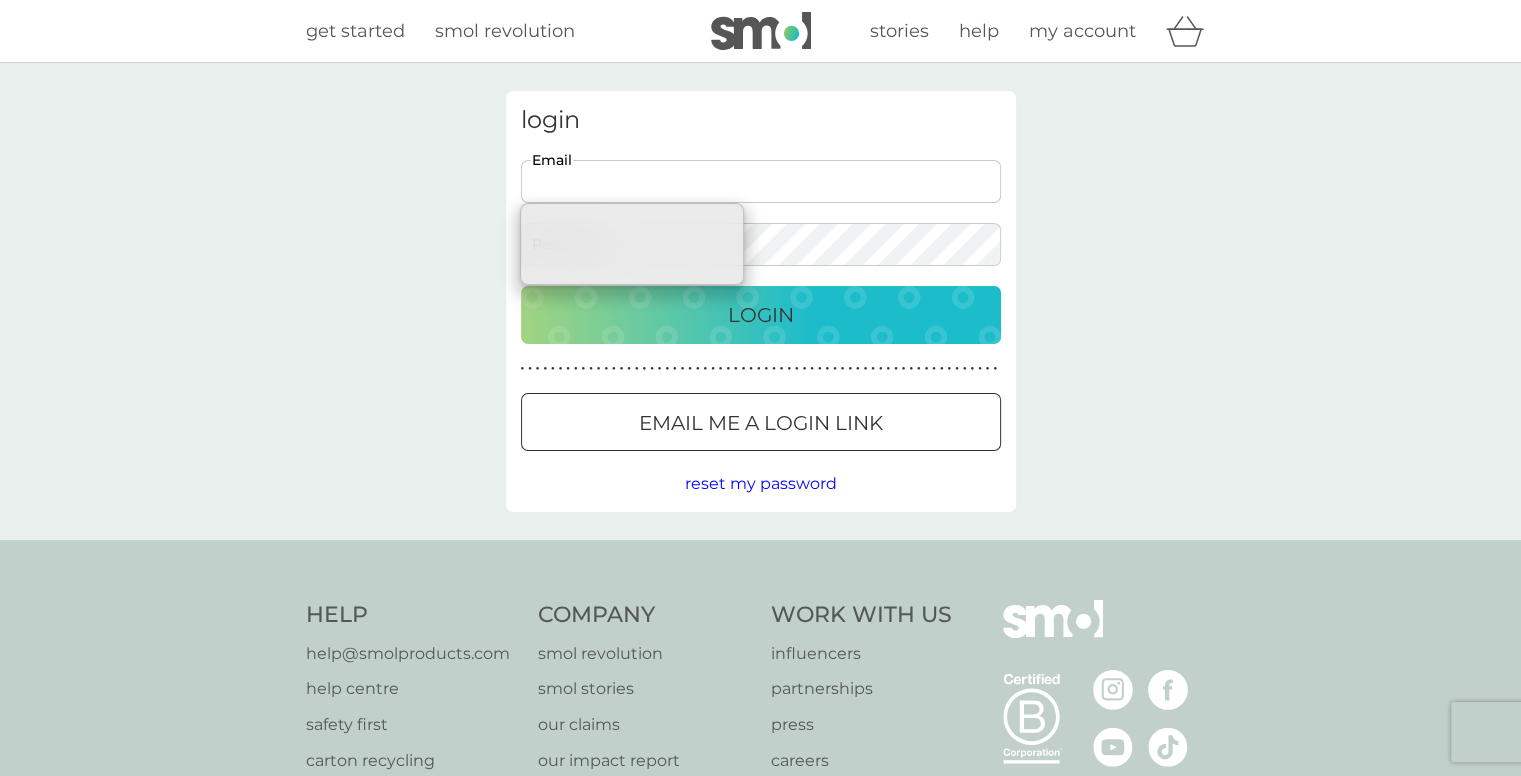 scroll, scrollTop: 0, scrollLeft: 0, axis: both 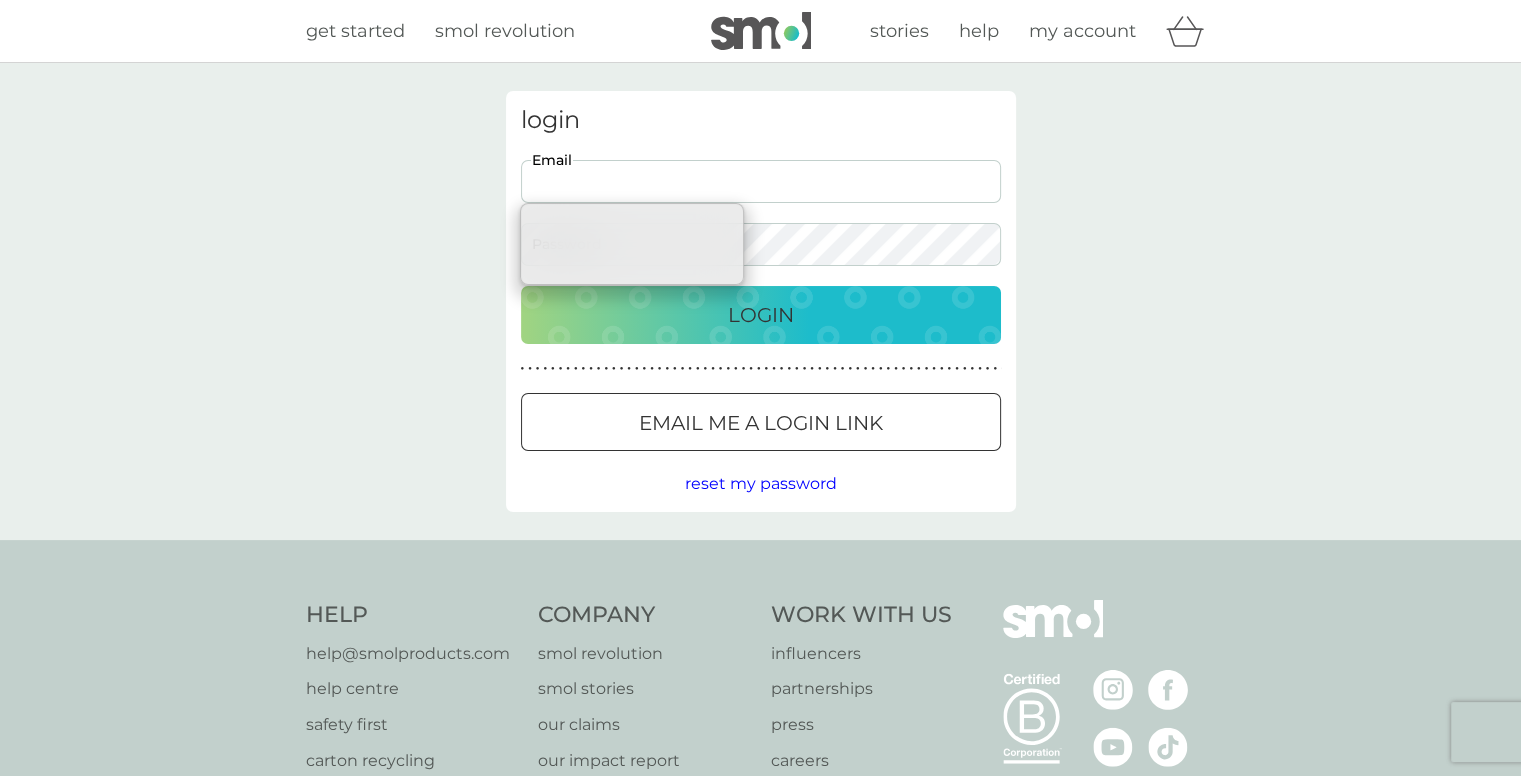 type on "[EMAIL]" 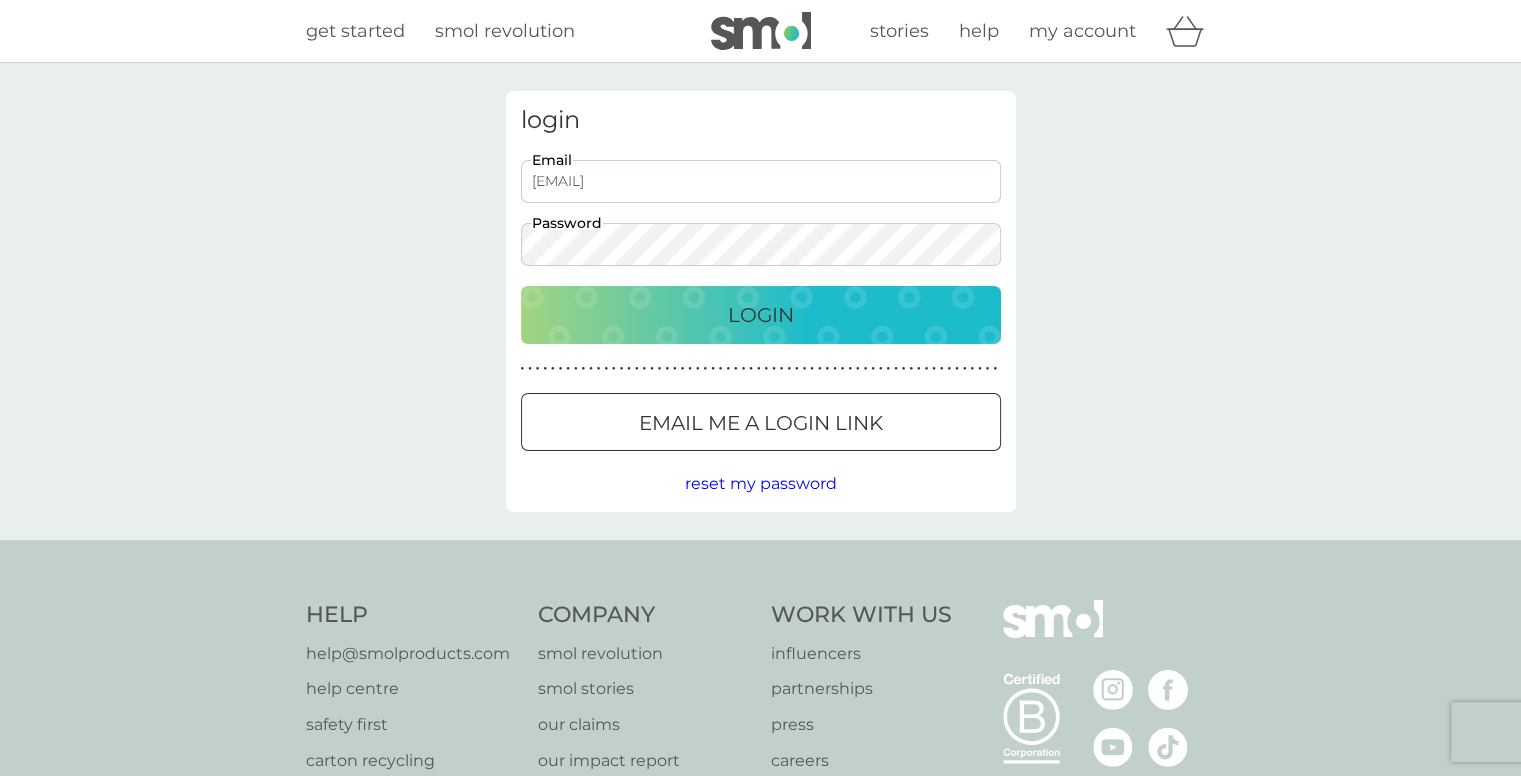 click on "Login" at bounding box center [761, 315] 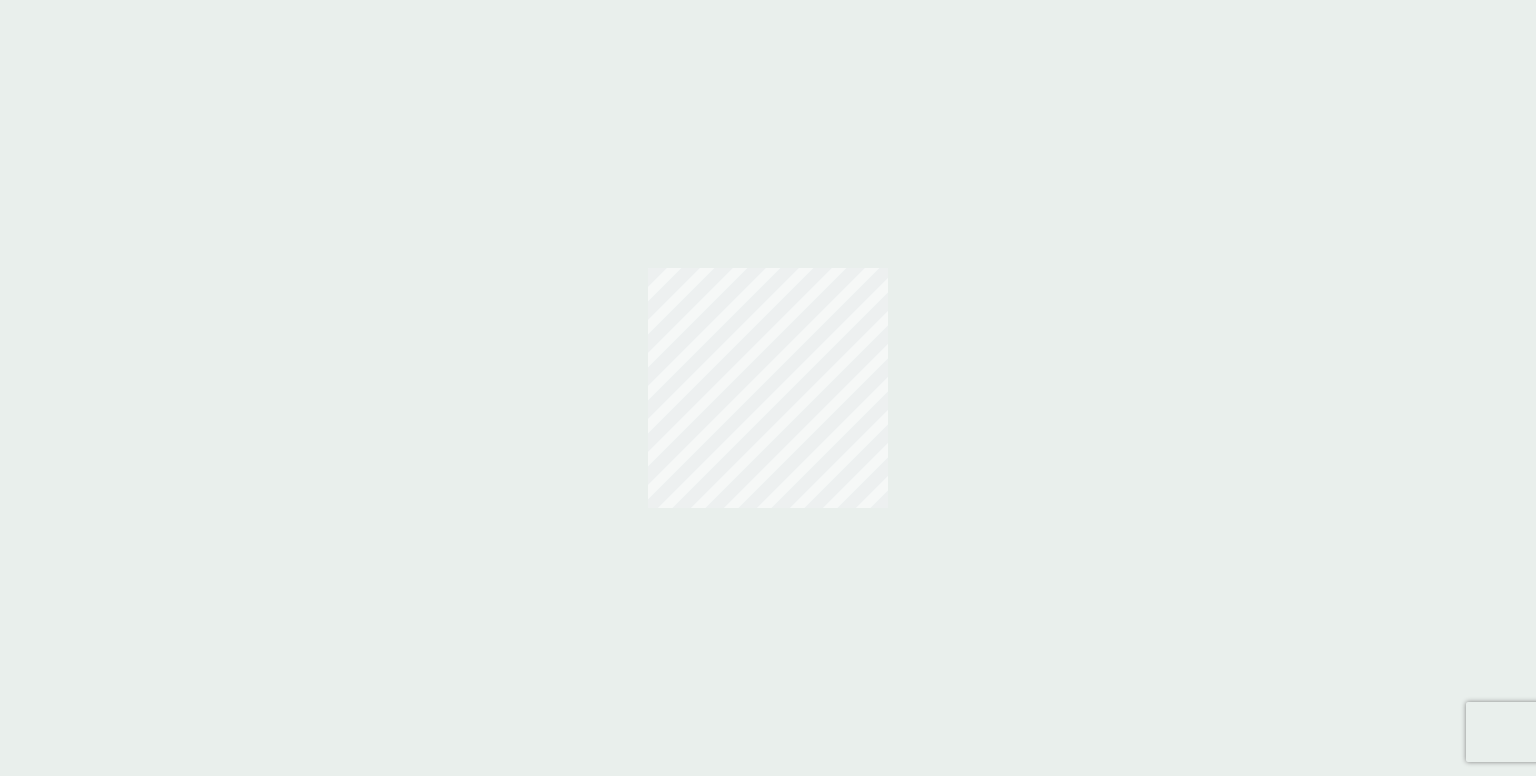 scroll, scrollTop: 0, scrollLeft: 0, axis: both 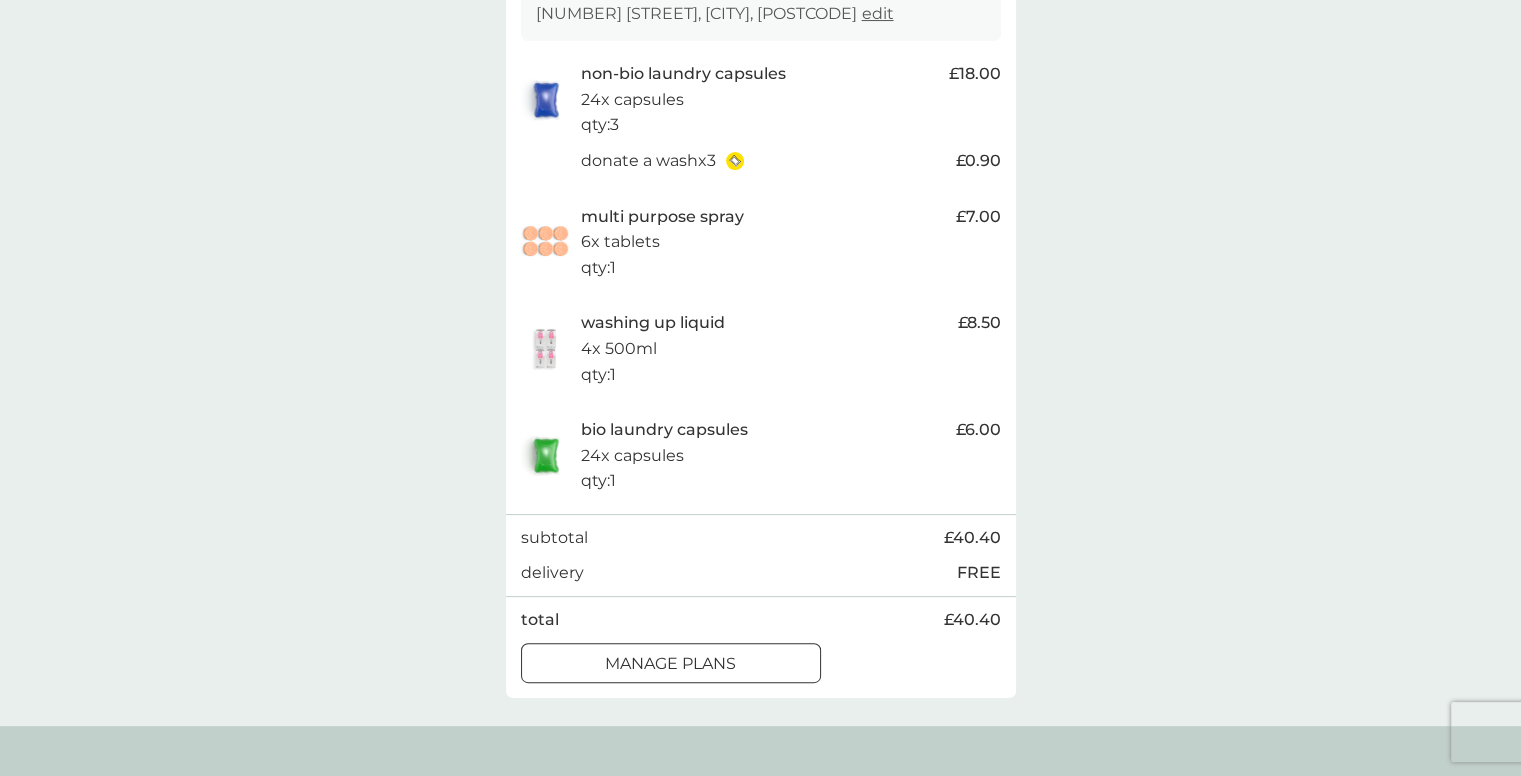 click on "manage plans" at bounding box center [671, 664] 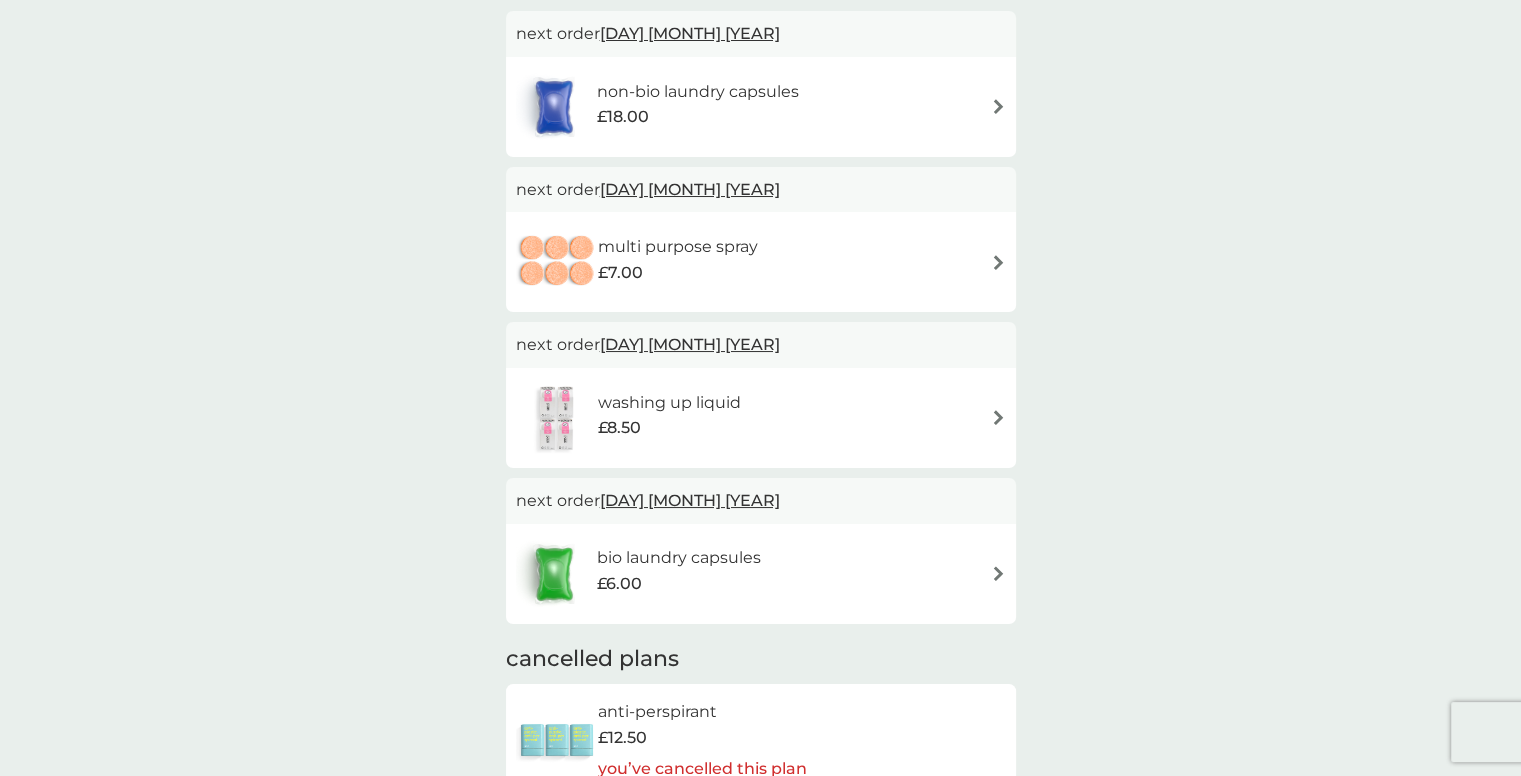 scroll, scrollTop: 0, scrollLeft: 0, axis: both 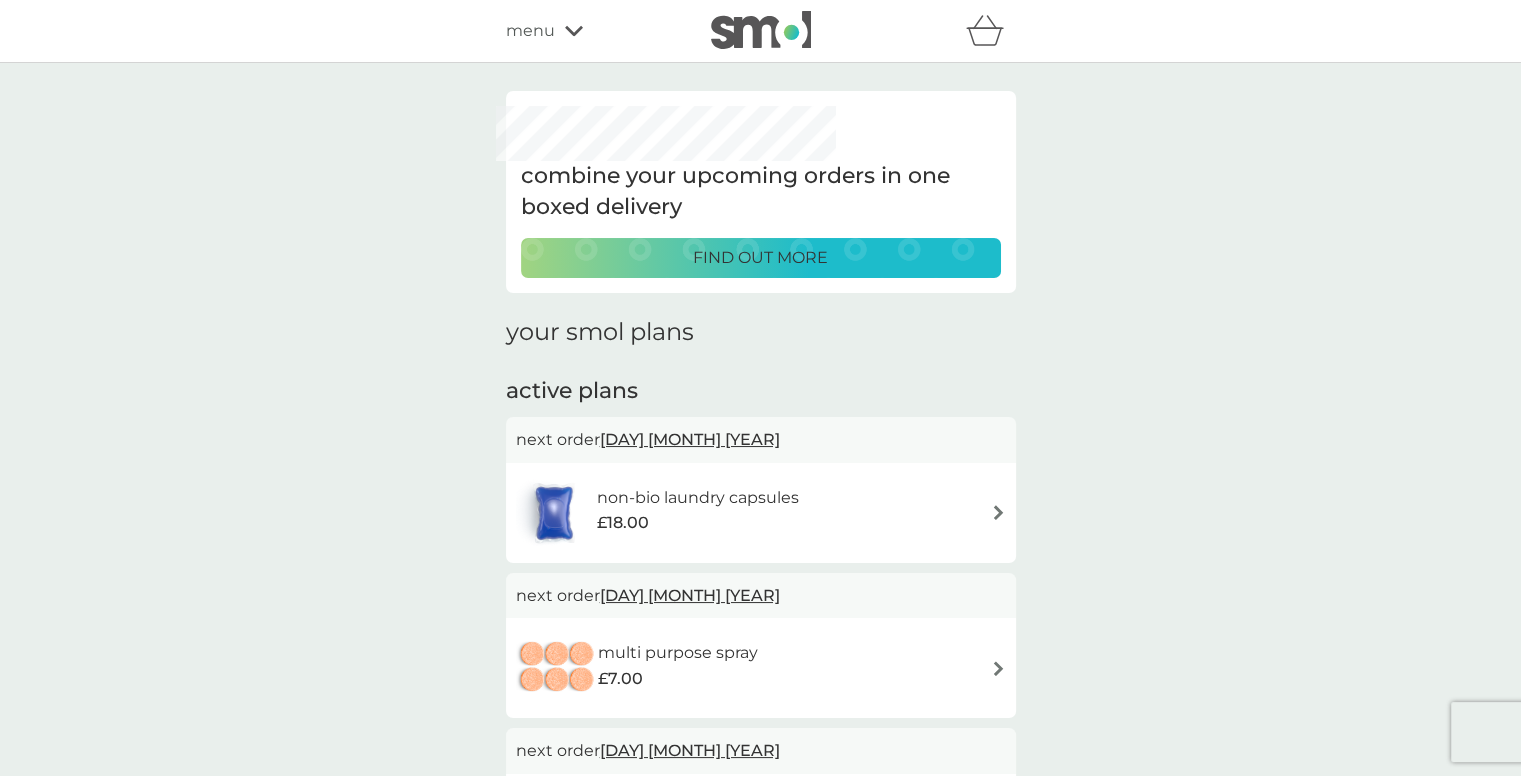 click on "refer a friend & you BOTH save smol impact smol shop your smol plans your upcoming orders your details order history logout menu" at bounding box center [761, 31] 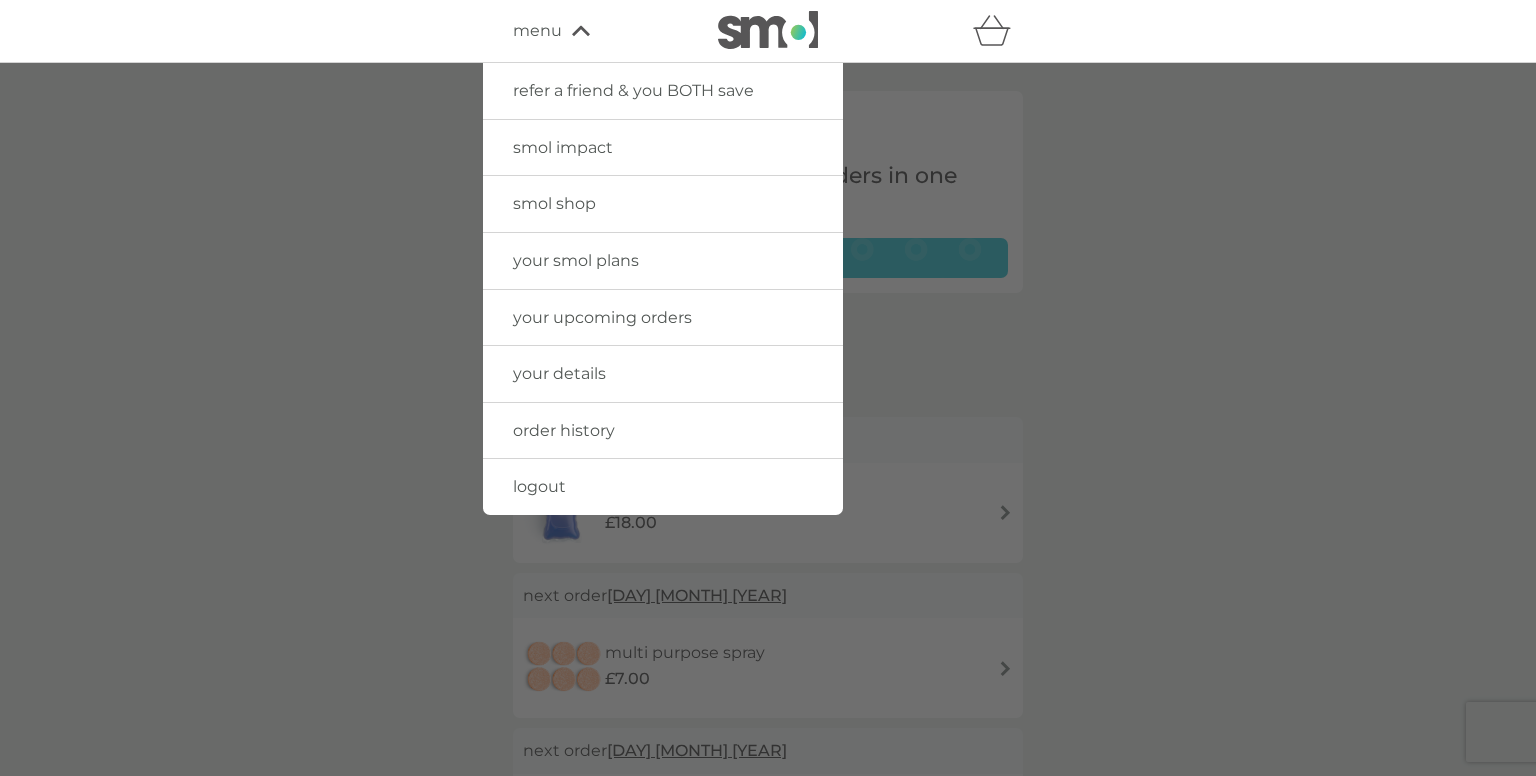 click on "smol shop" at bounding box center [554, 203] 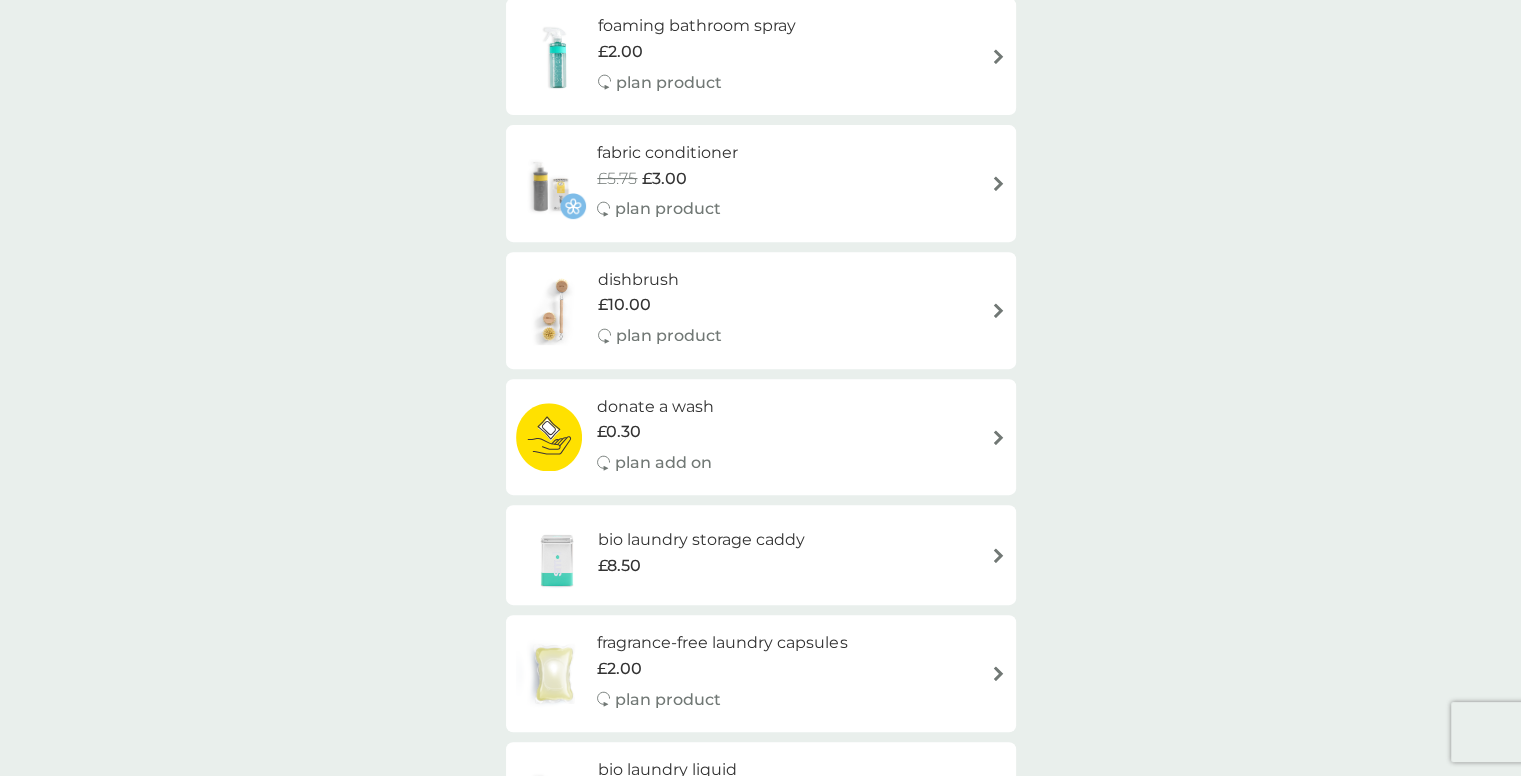 scroll, scrollTop: 715, scrollLeft: 0, axis: vertical 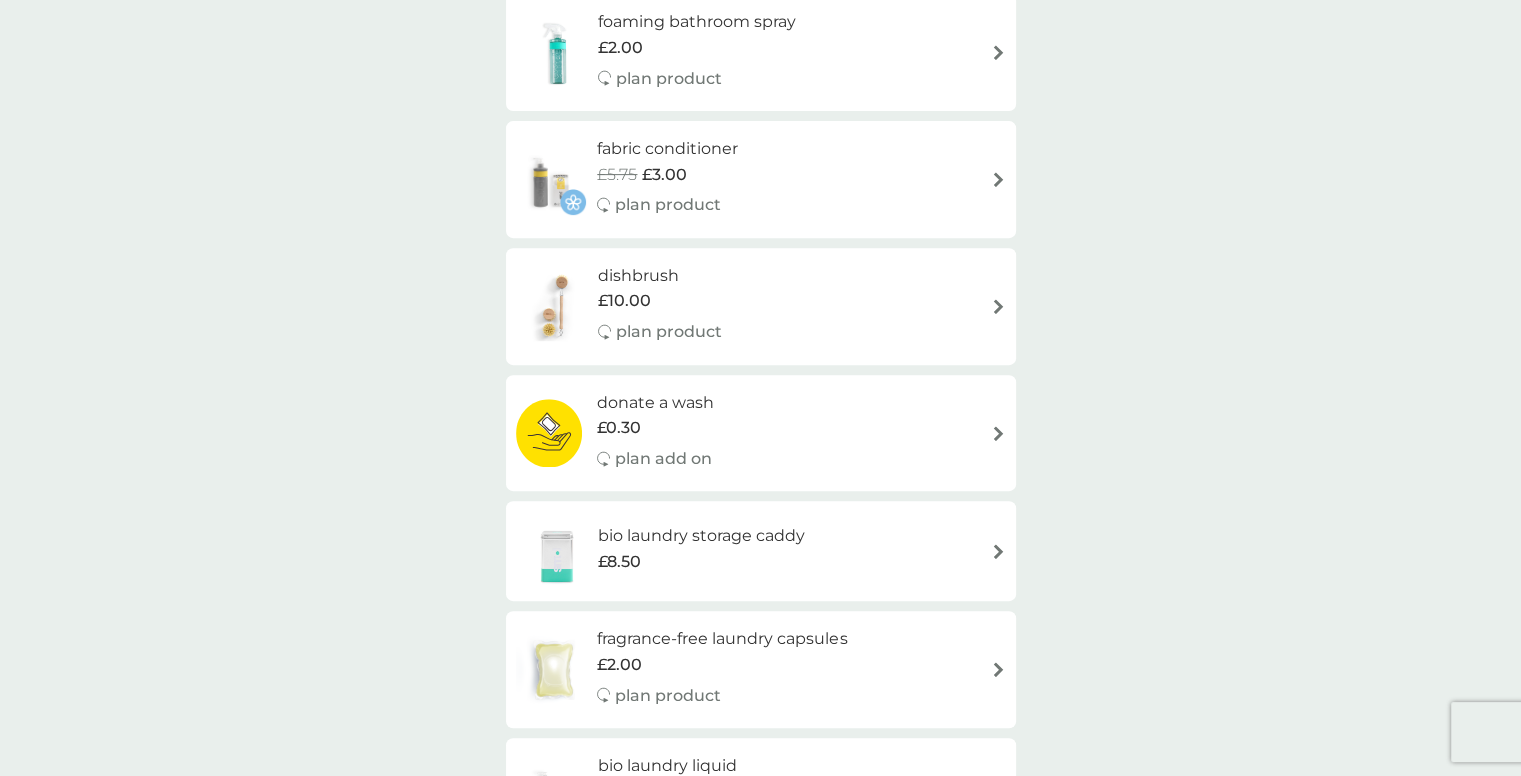 click on "fabric conditioner £5.75 £3.00 plan product" at bounding box center [761, 179] 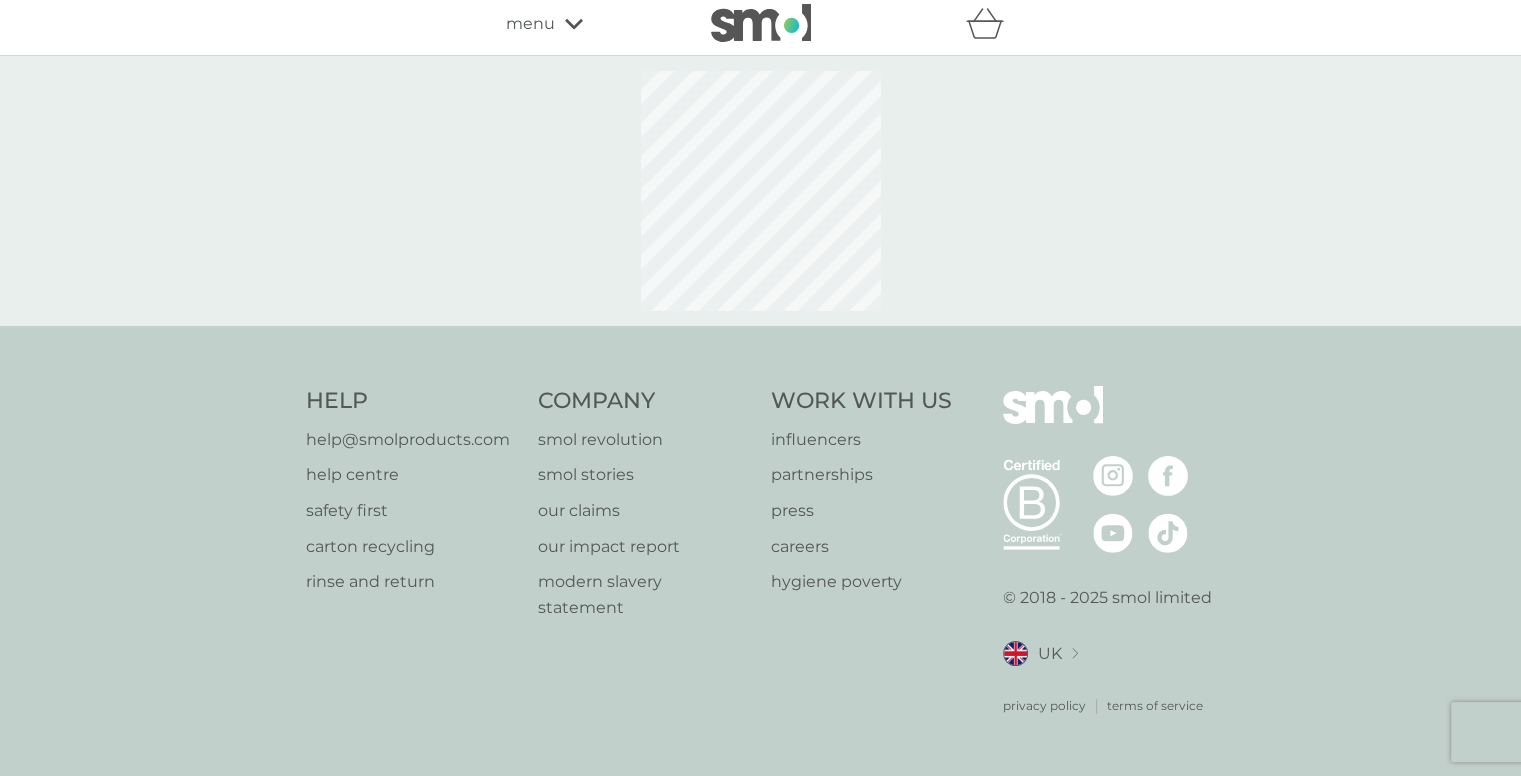 scroll, scrollTop: 0, scrollLeft: 0, axis: both 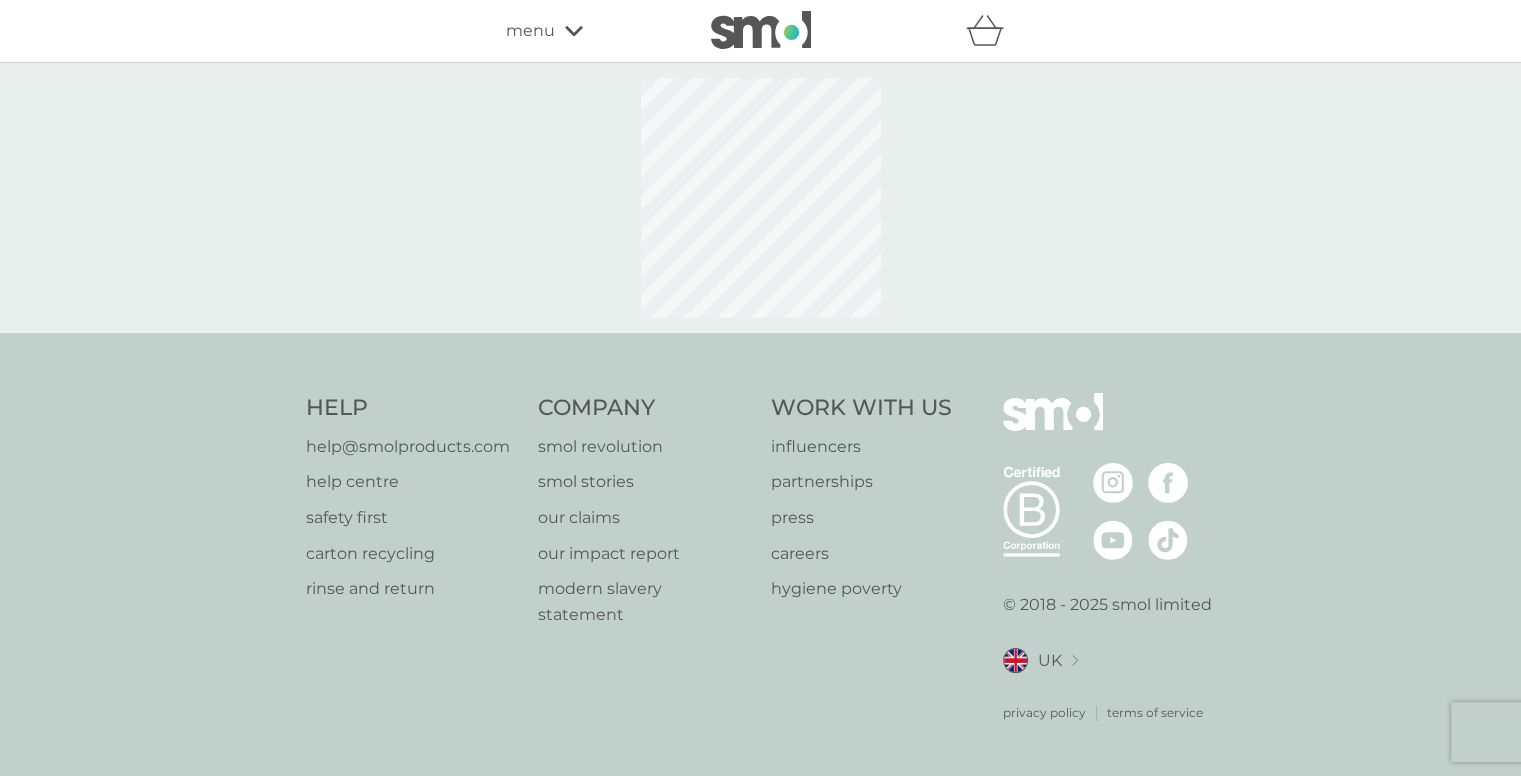 select on "182" 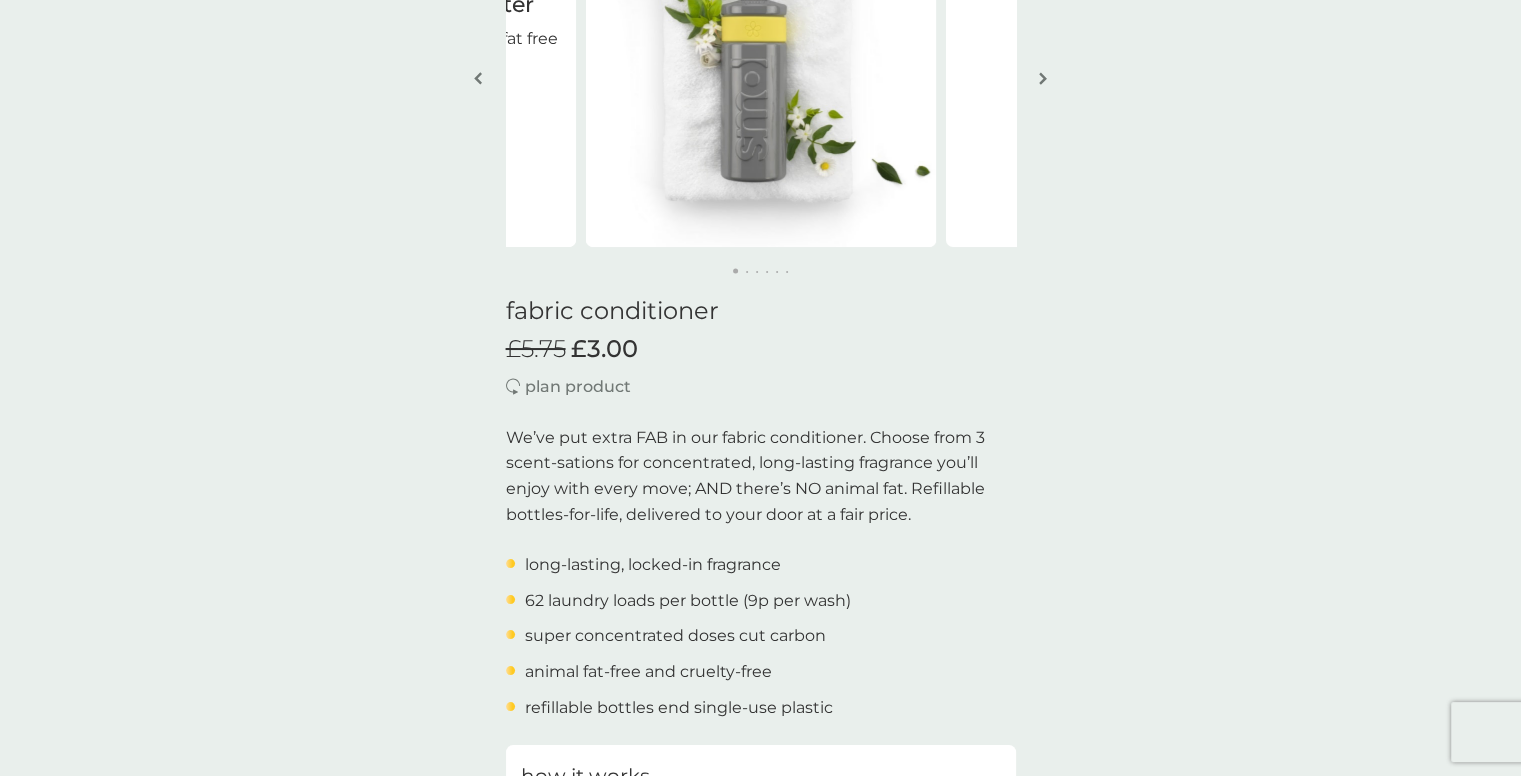 scroll, scrollTop: 244, scrollLeft: 0, axis: vertical 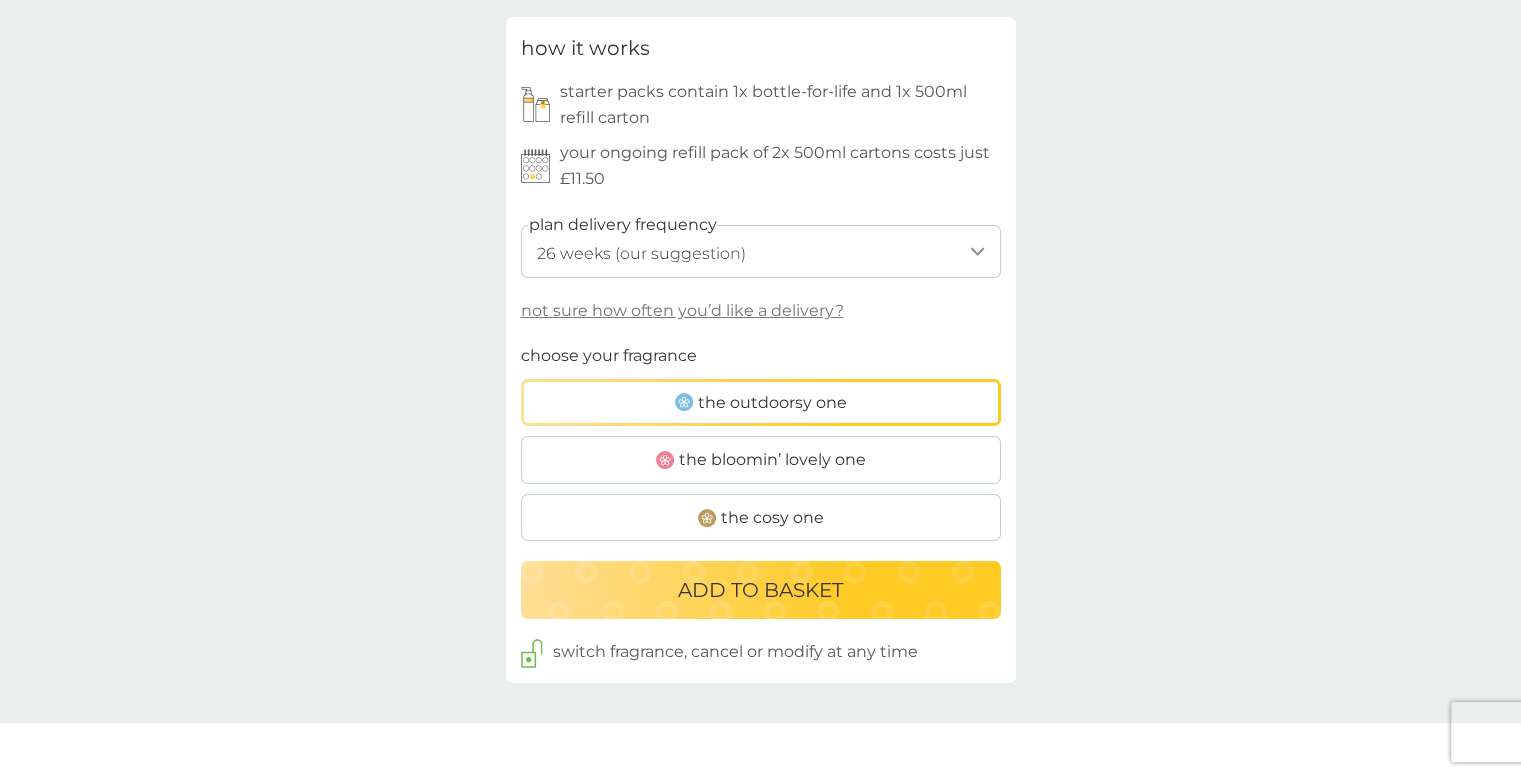 click on "the bloomin’ lovely one" at bounding box center [772, 460] 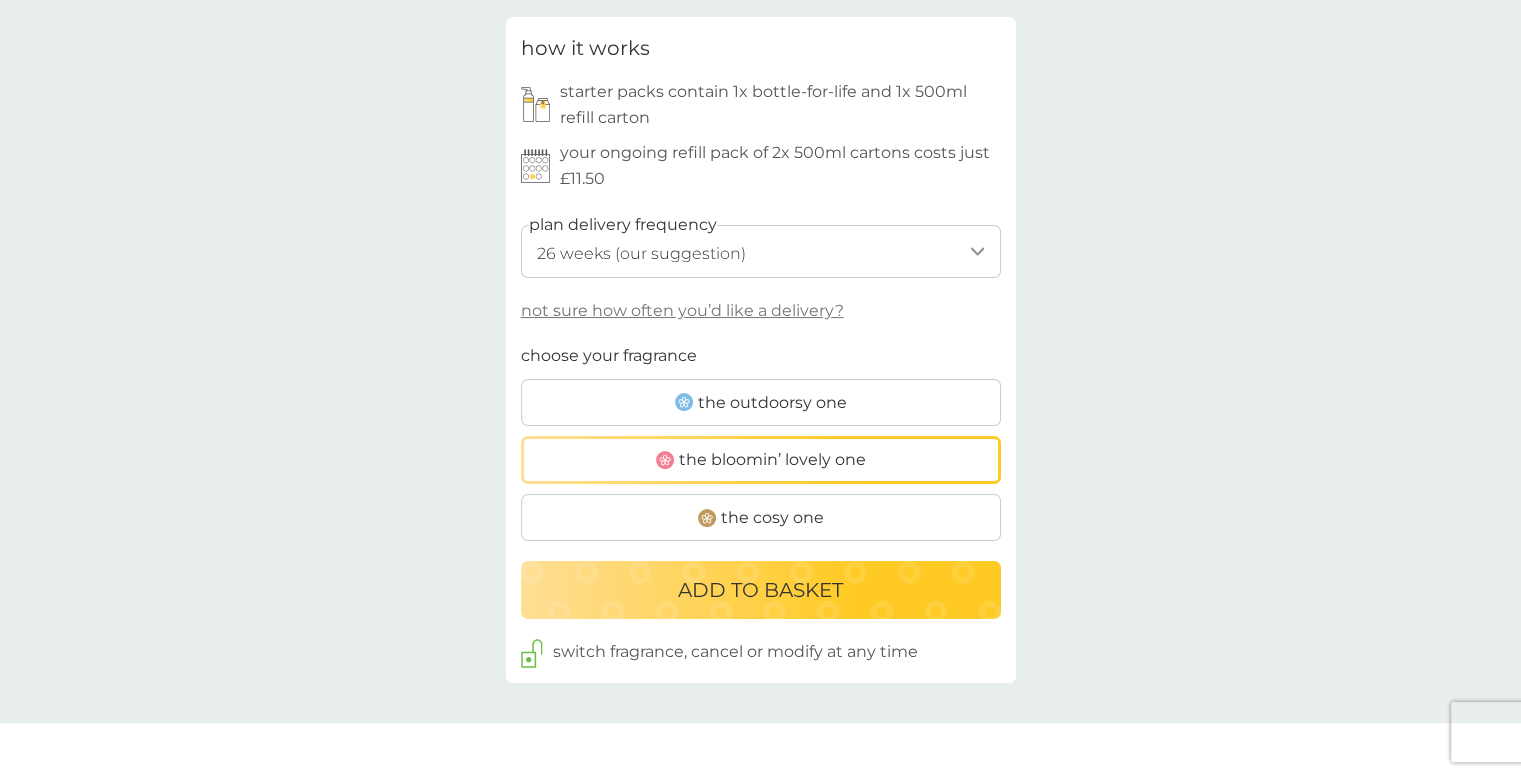 click on "ADD TO BASKET" at bounding box center [761, 590] 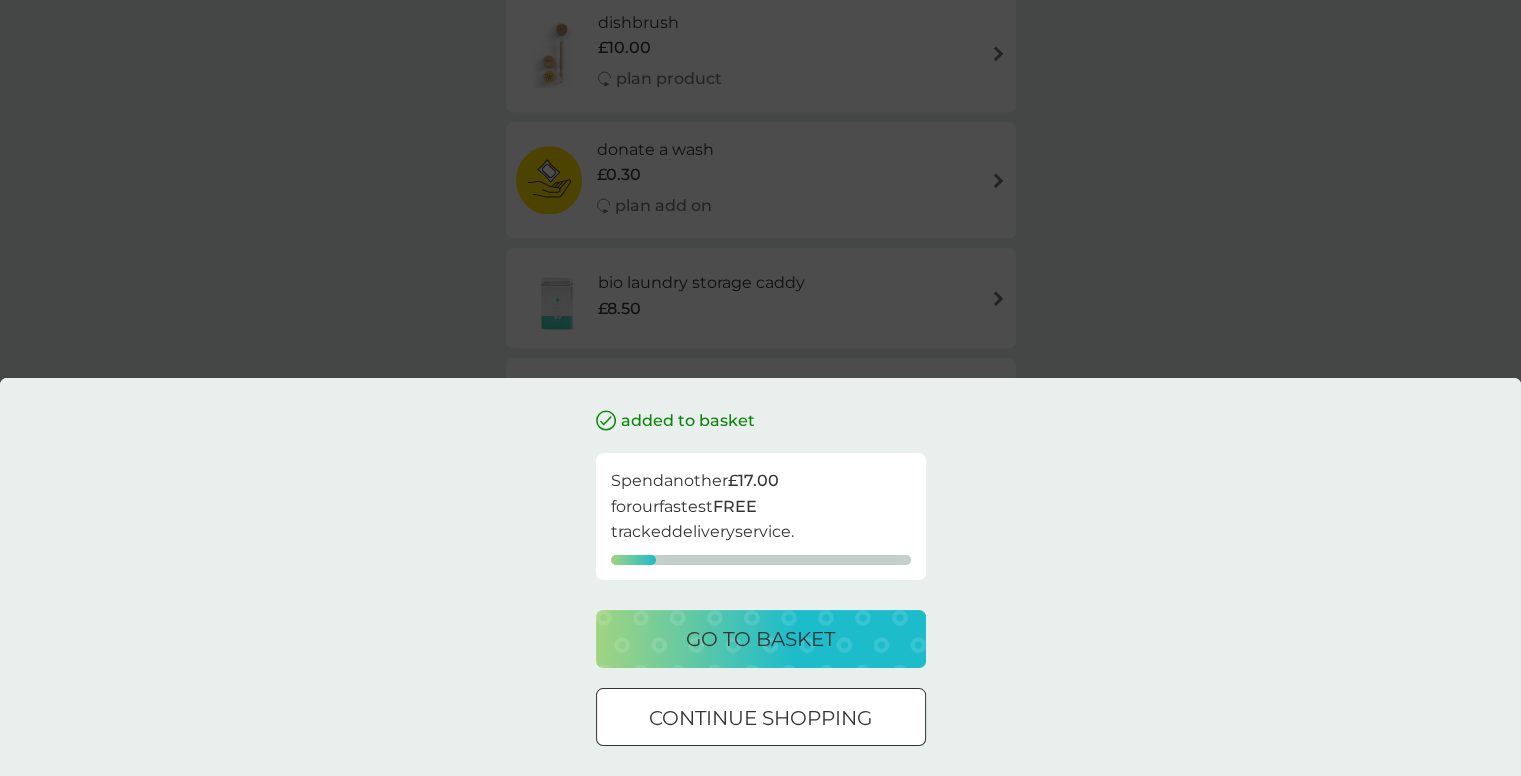 scroll, scrollTop: 0, scrollLeft: 0, axis: both 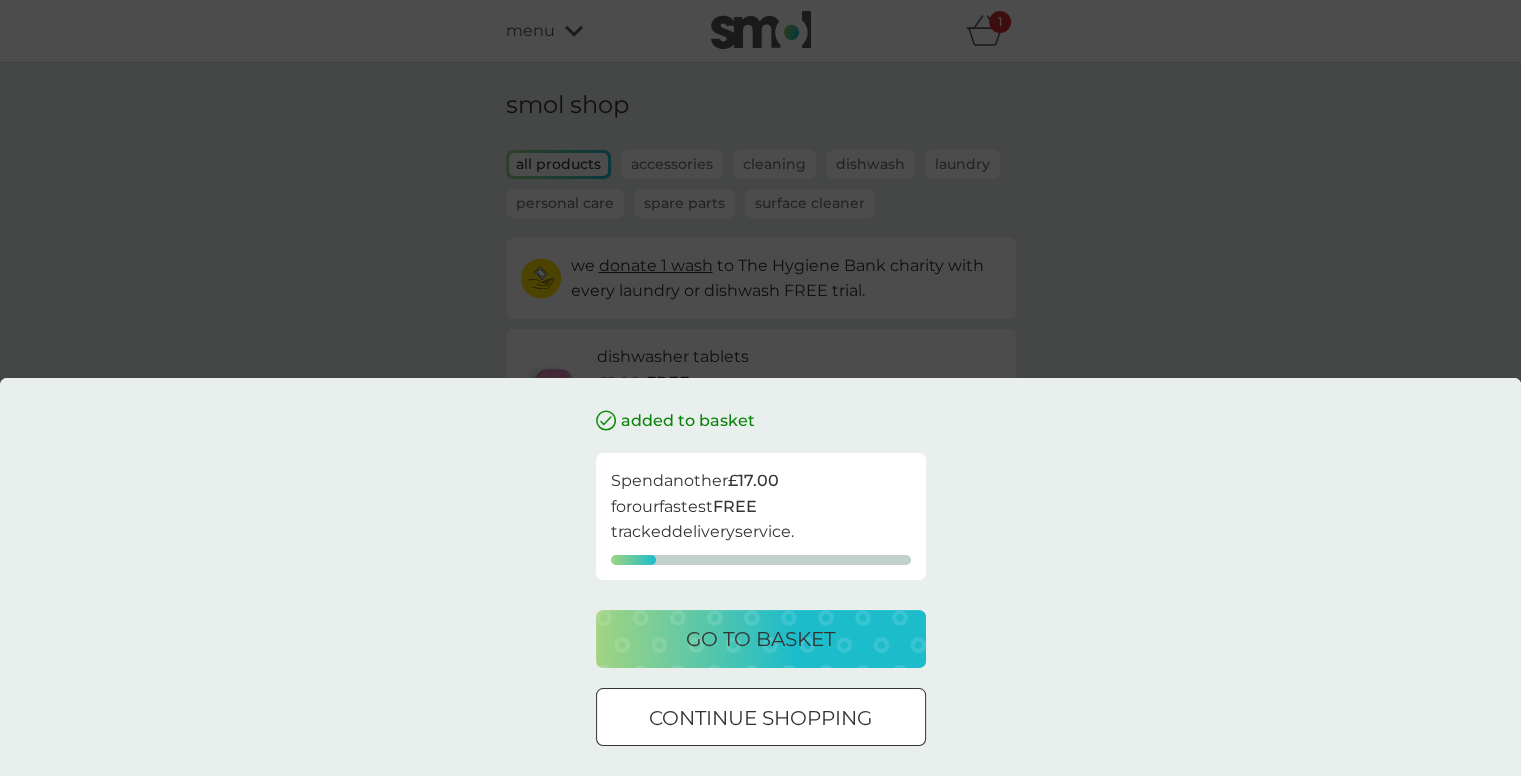 click on "continue shopping" at bounding box center [760, 718] 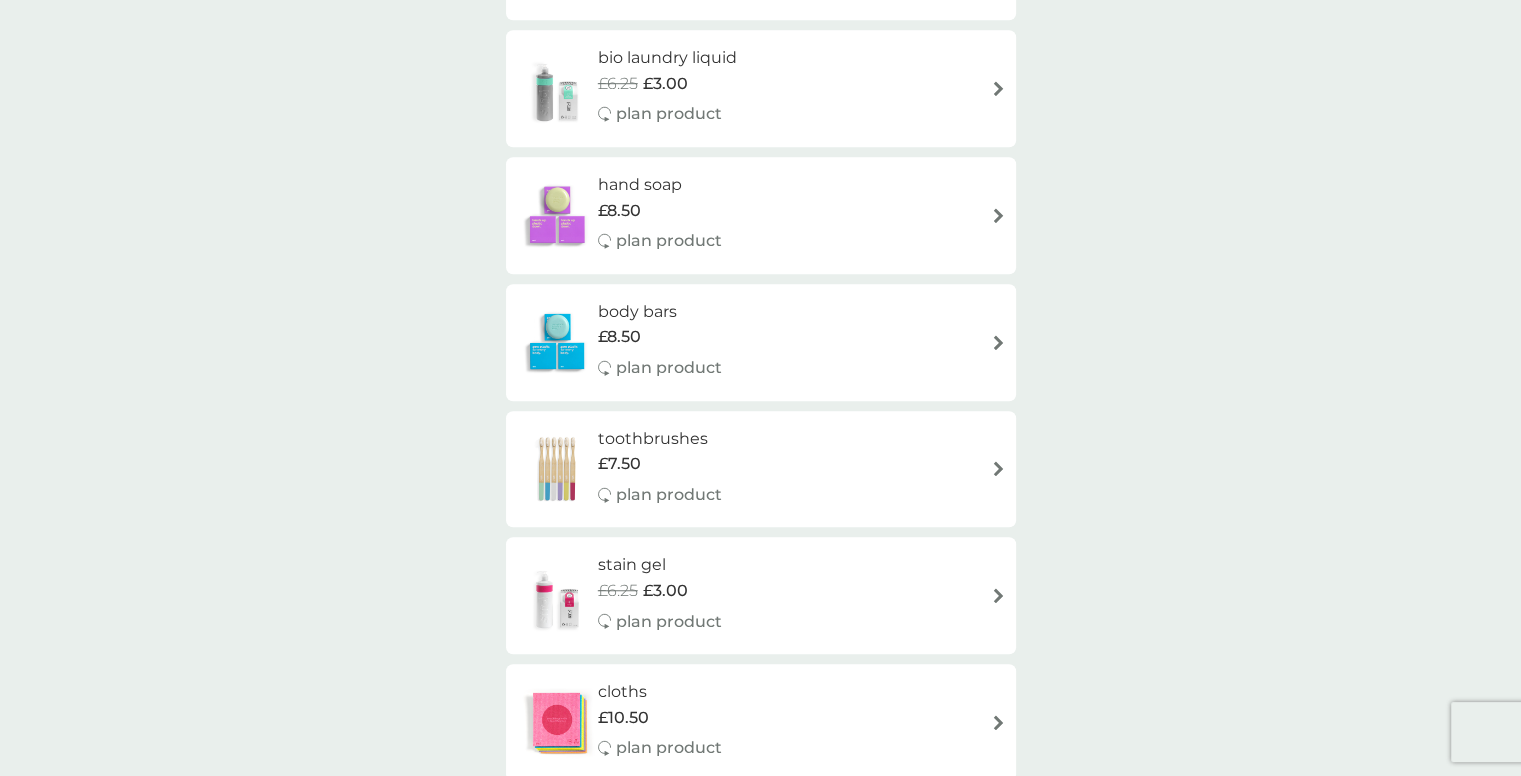 scroll, scrollTop: 1436, scrollLeft: 0, axis: vertical 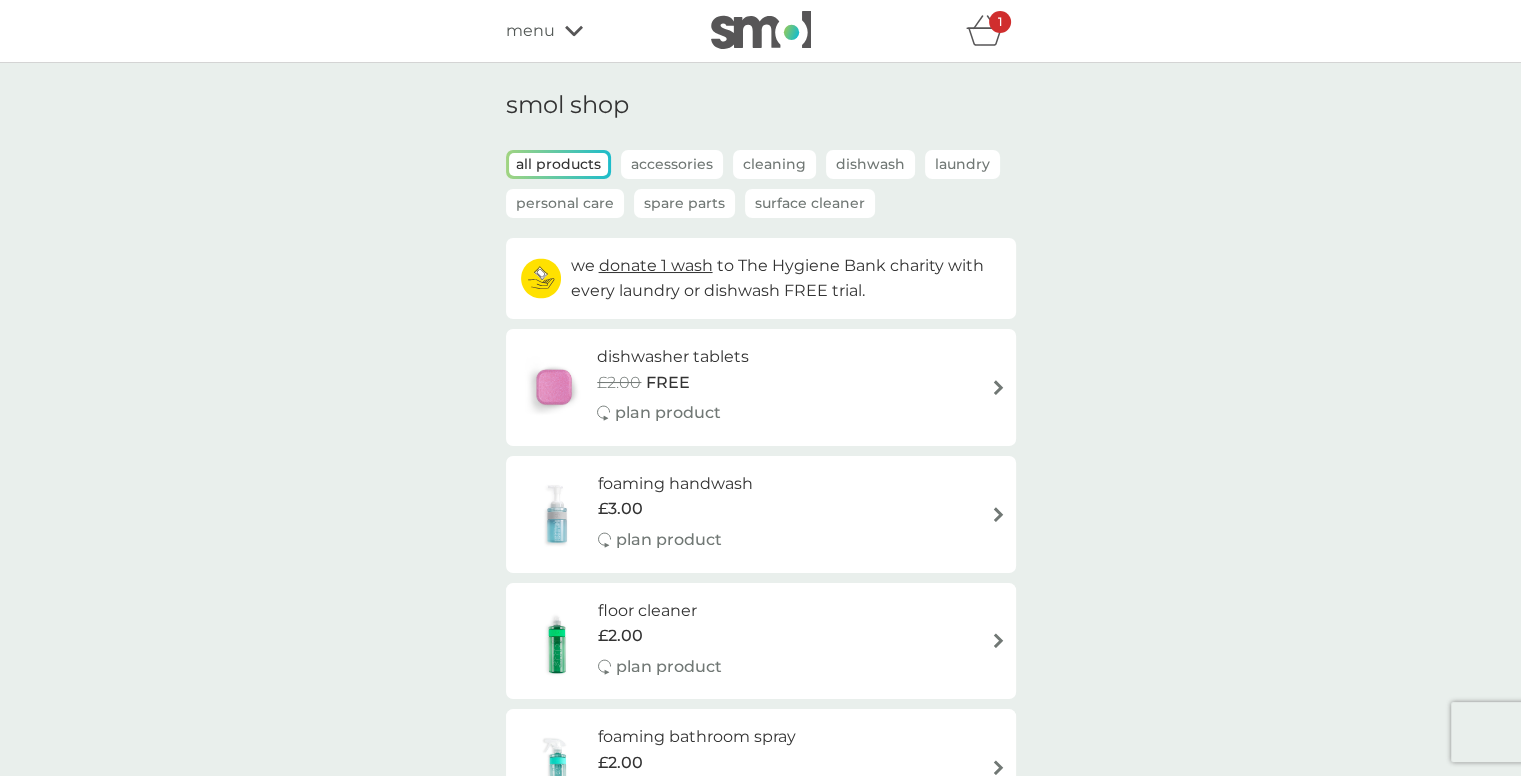click on "menu" at bounding box center (530, 31) 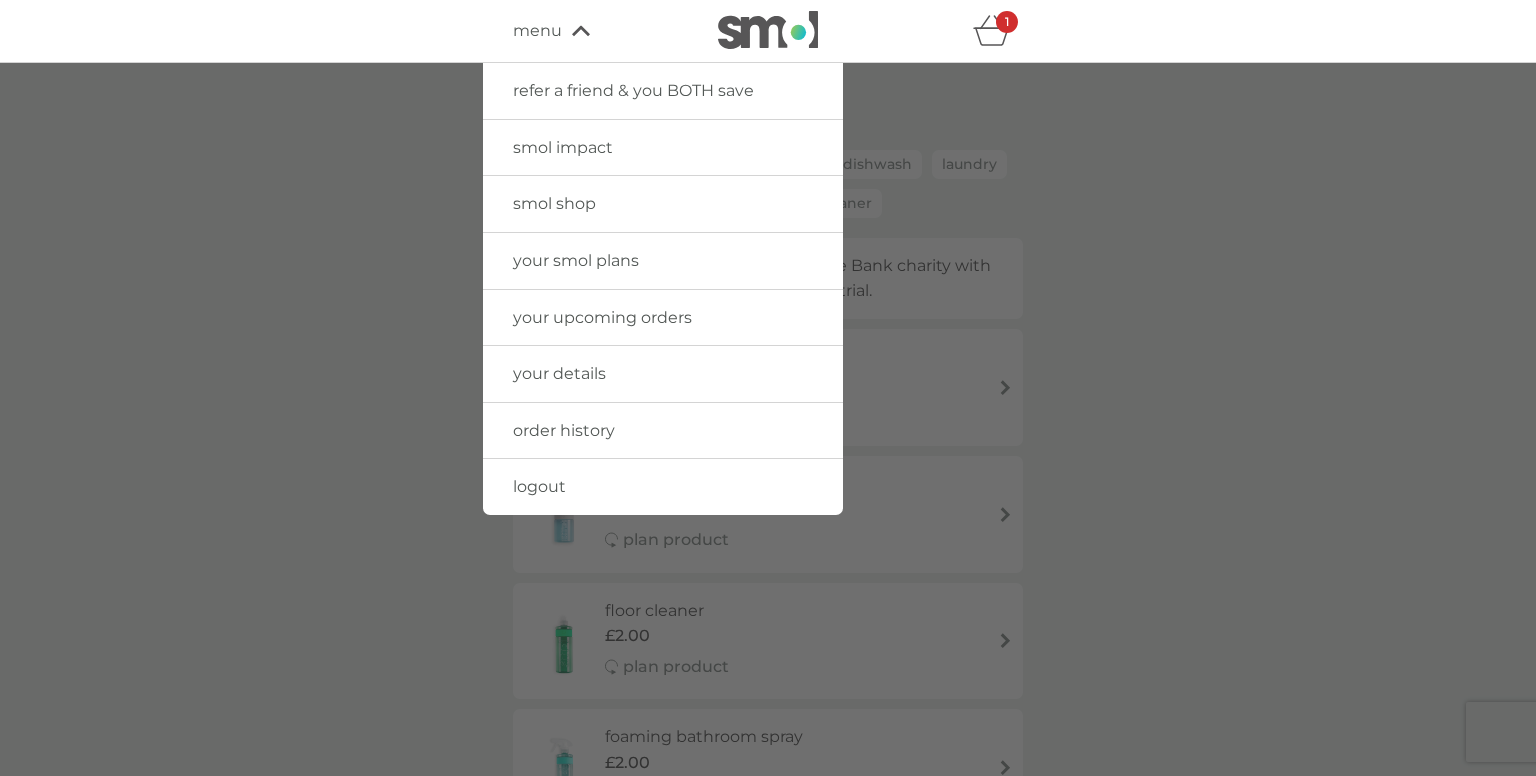 click on "your smol plans" at bounding box center [576, 260] 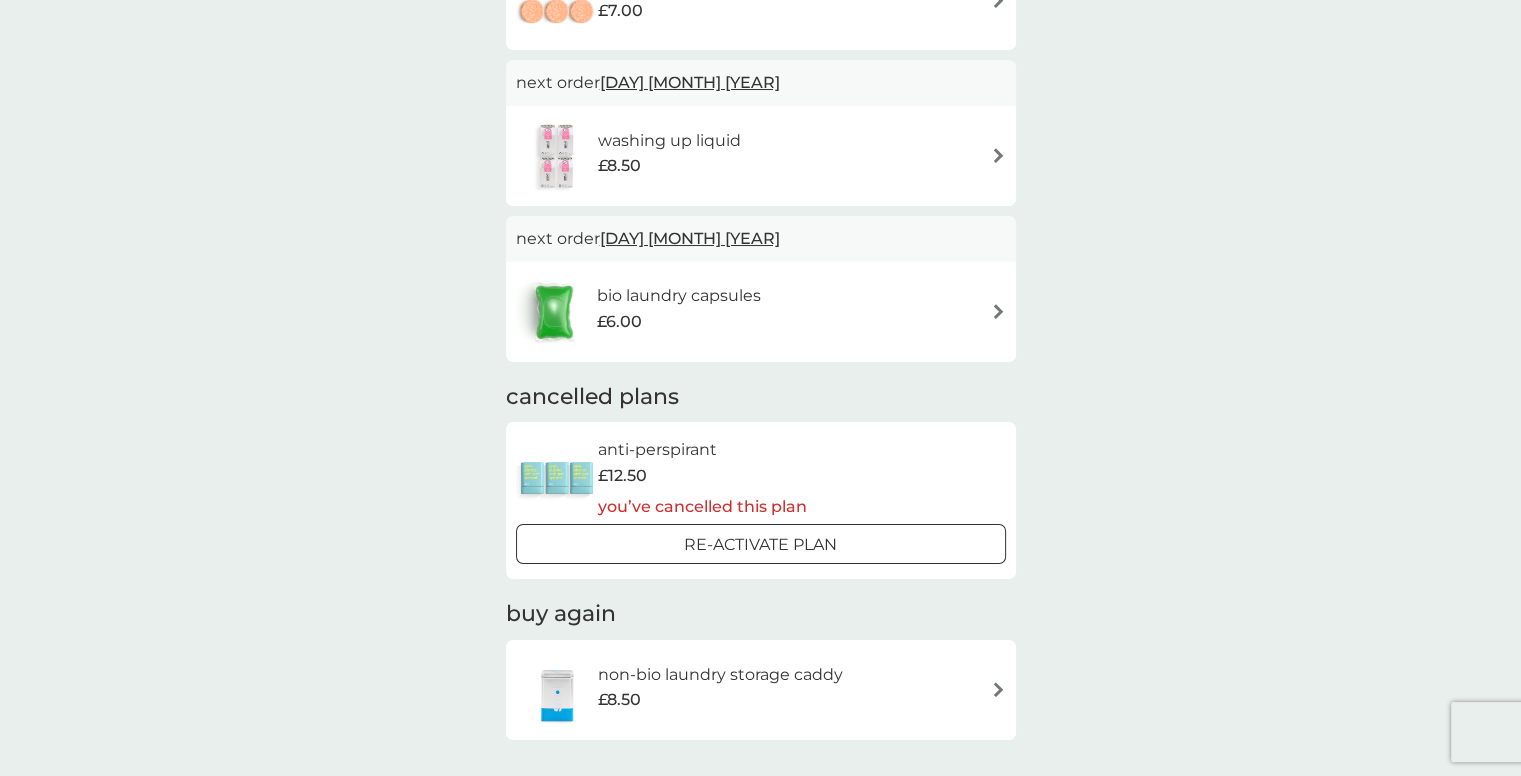 scroll, scrollTop: 729, scrollLeft: 0, axis: vertical 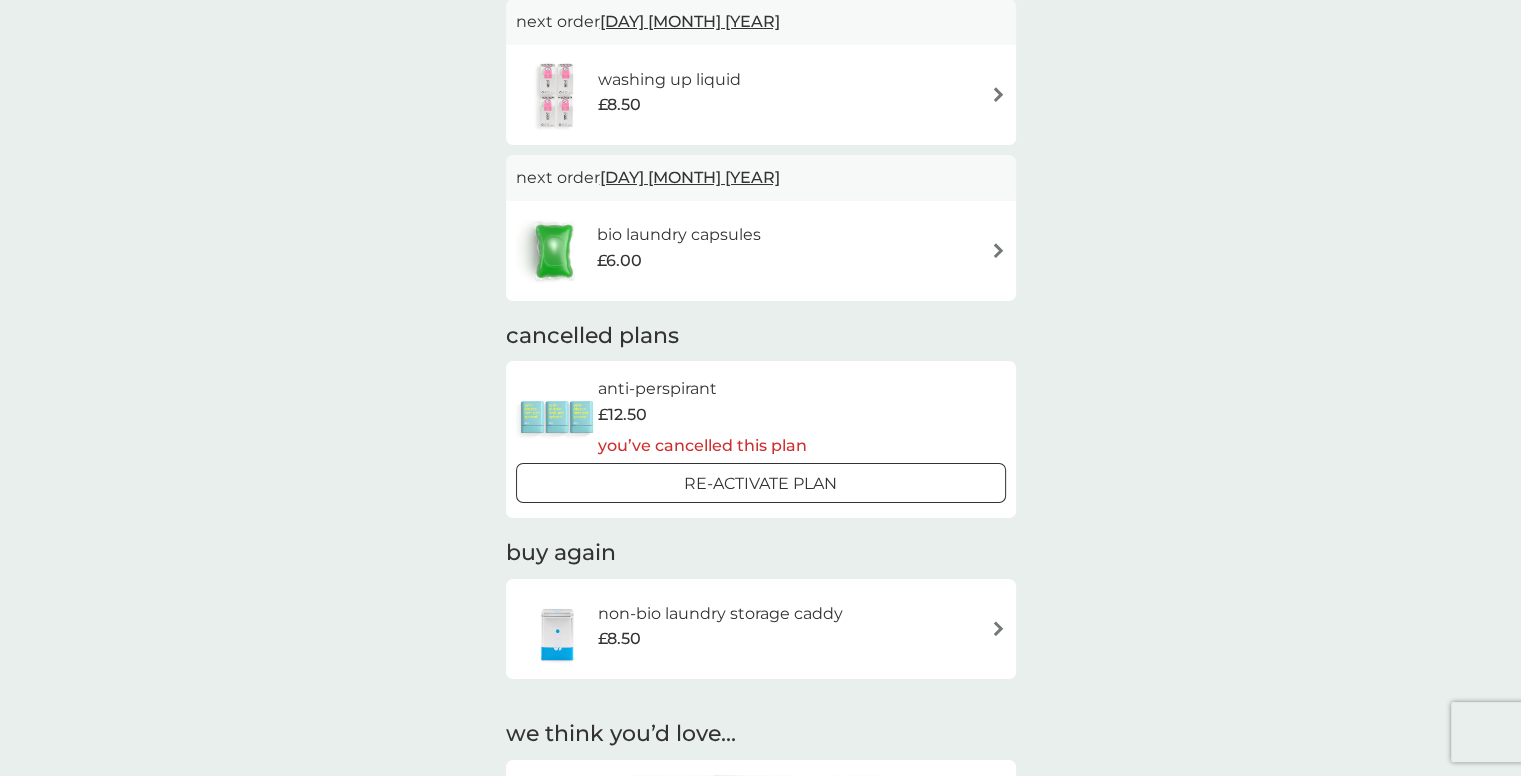 drag, startPoint x: 1491, startPoint y: 315, endPoint x: 1522, endPoint y: 309, distance: 31.575306 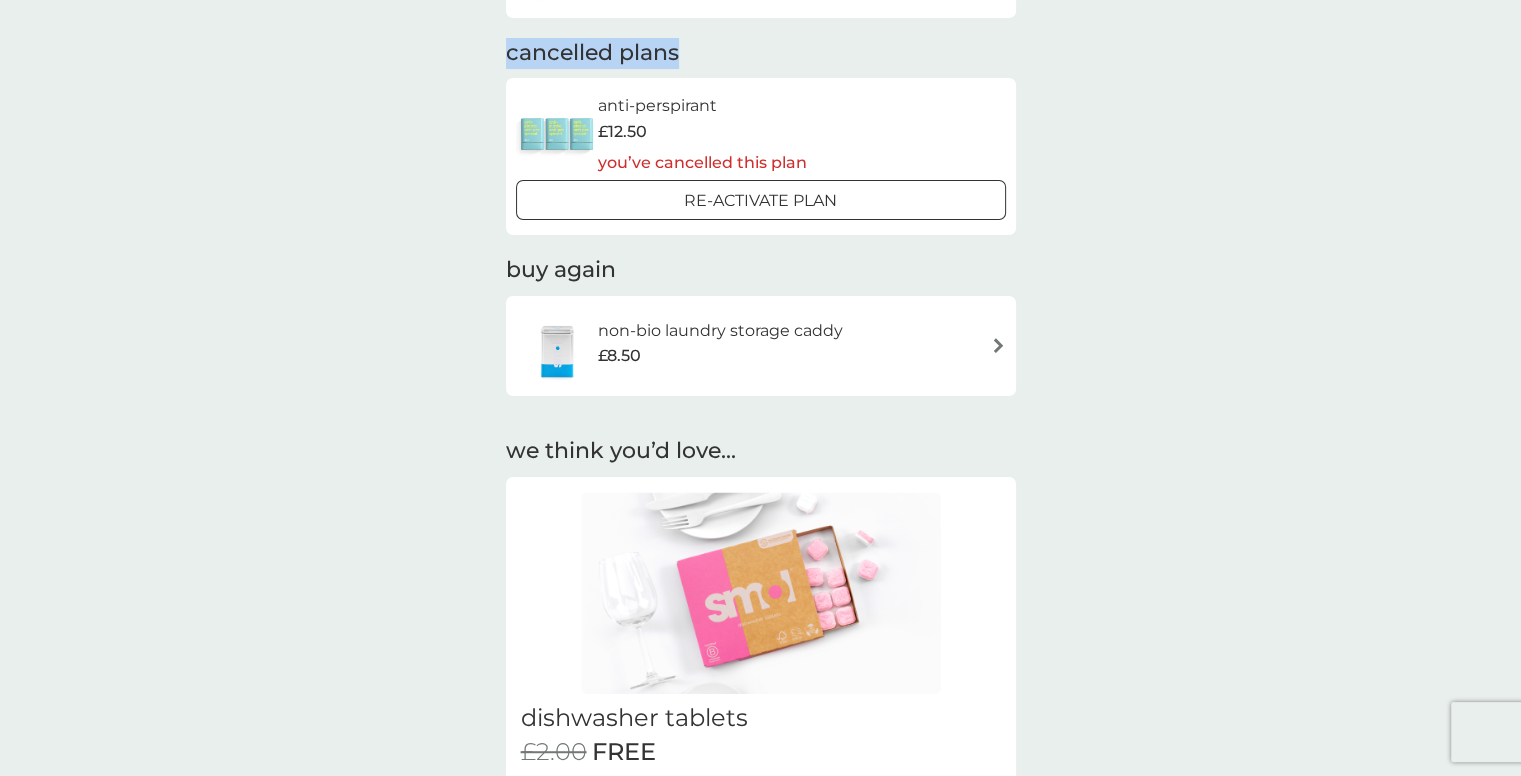 scroll, scrollTop: 1227, scrollLeft: 0, axis: vertical 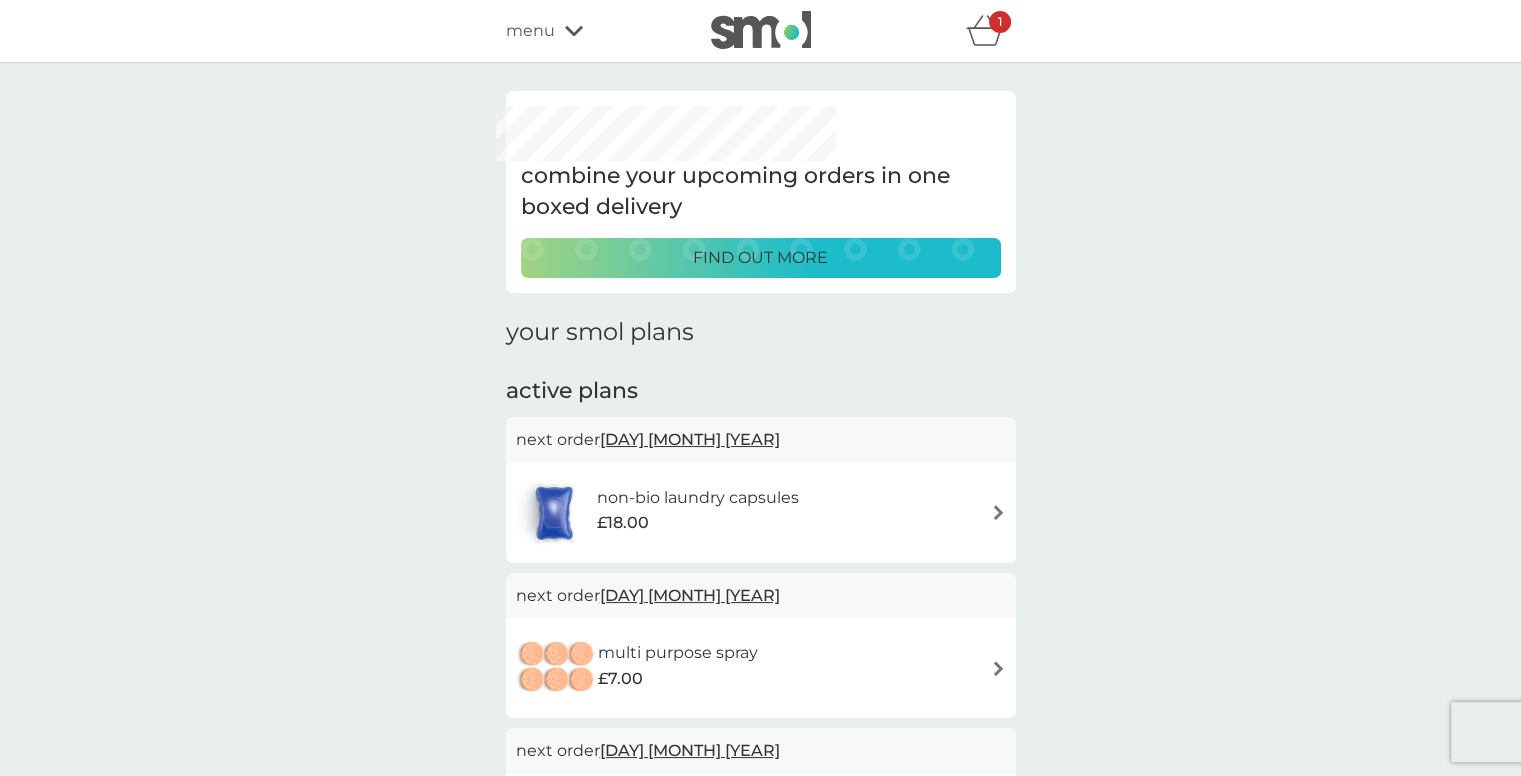 click on "find out more" at bounding box center [761, 258] 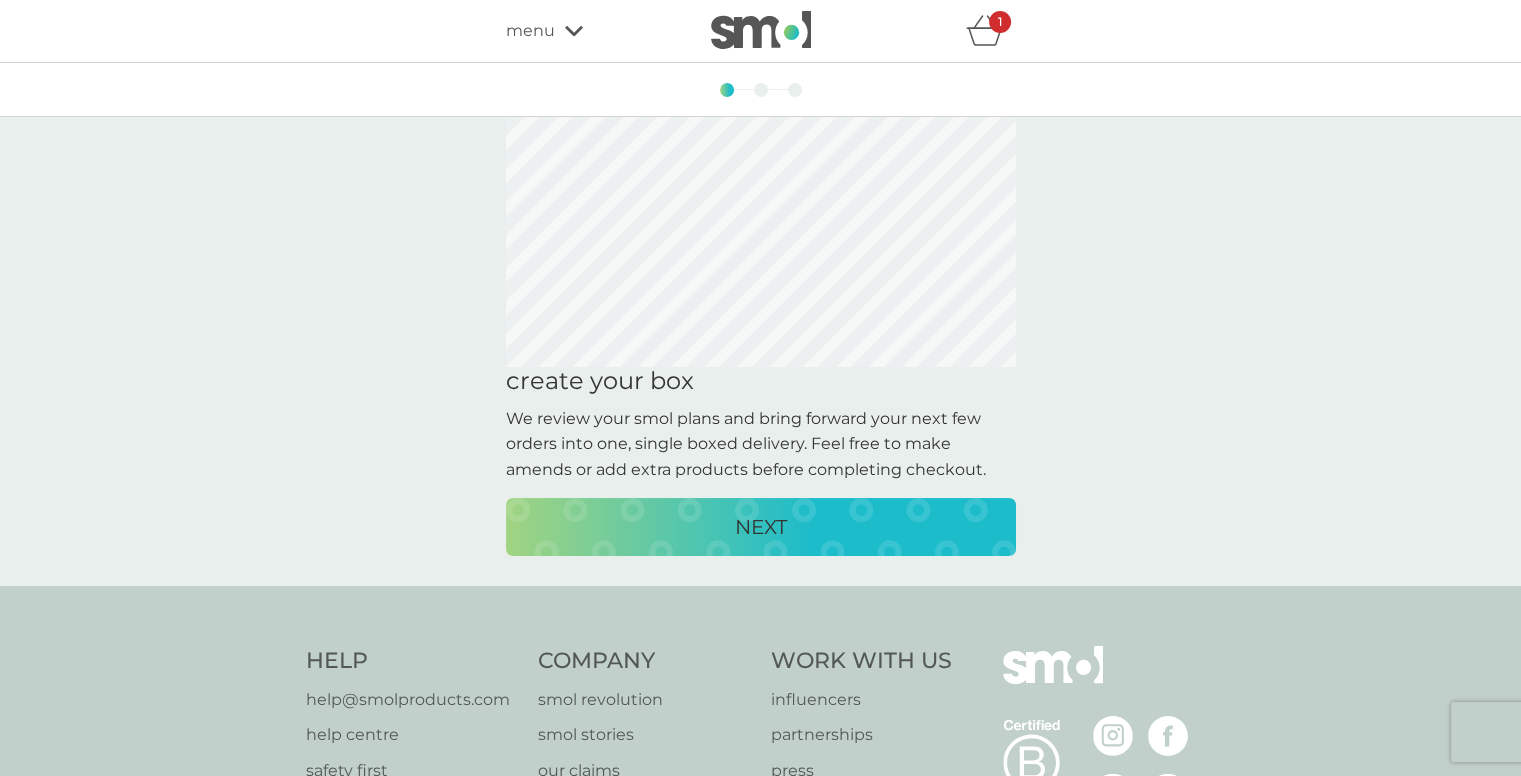 click on "NEXT" at bounding box center (761, 527) 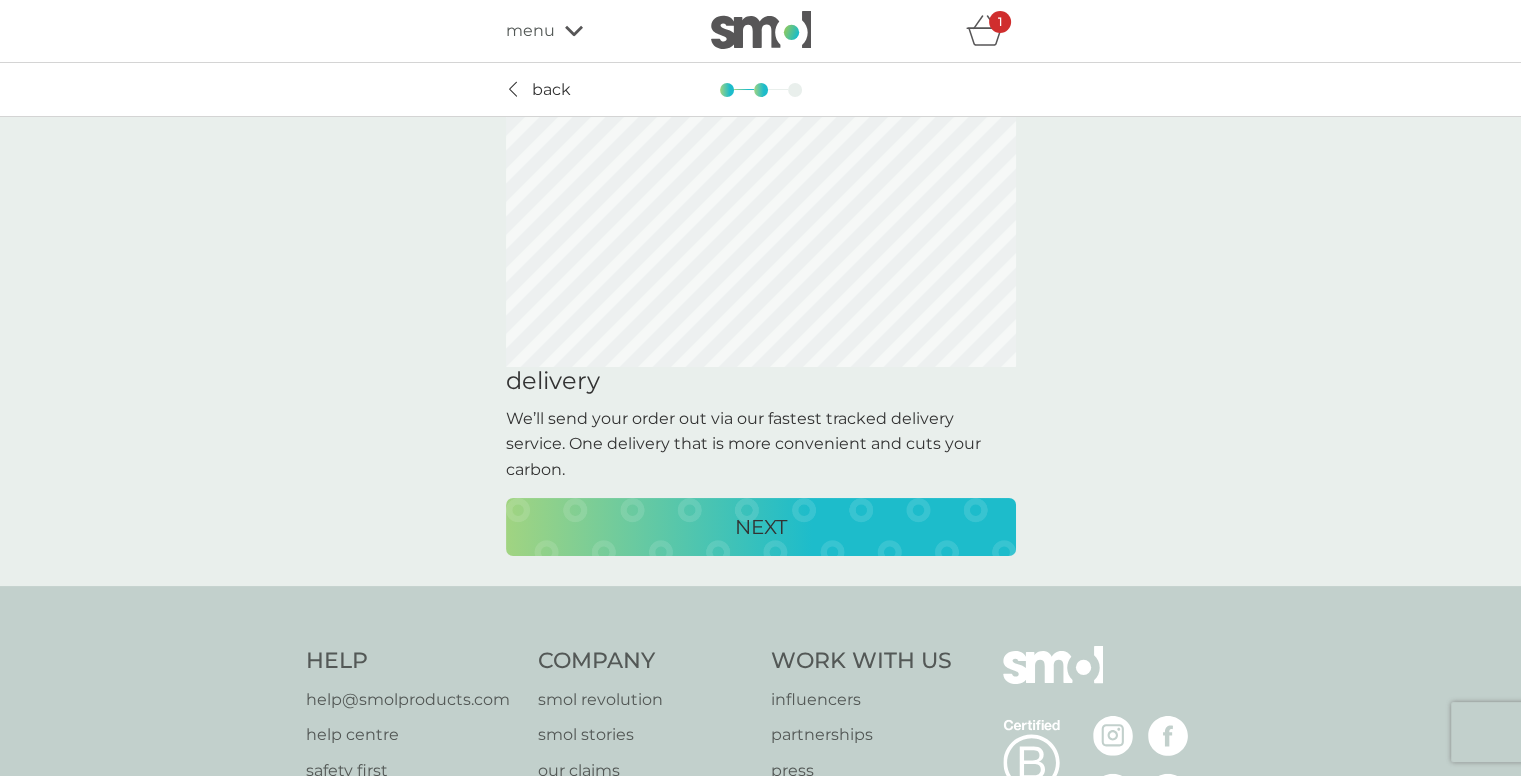 click on "NEXT" at bounding box center [761, 527] 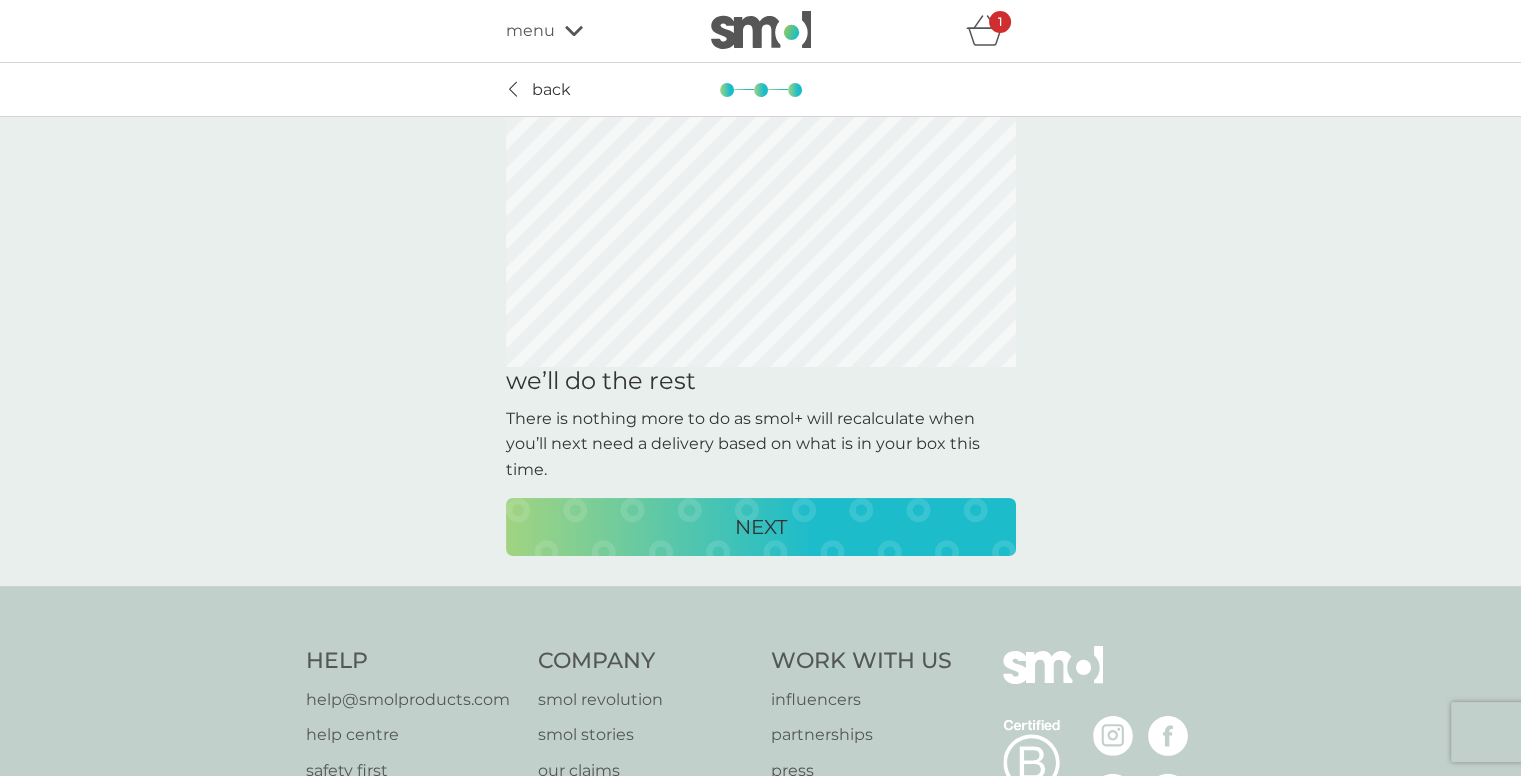 click on "NEXT" at bounding box center [761, 527] 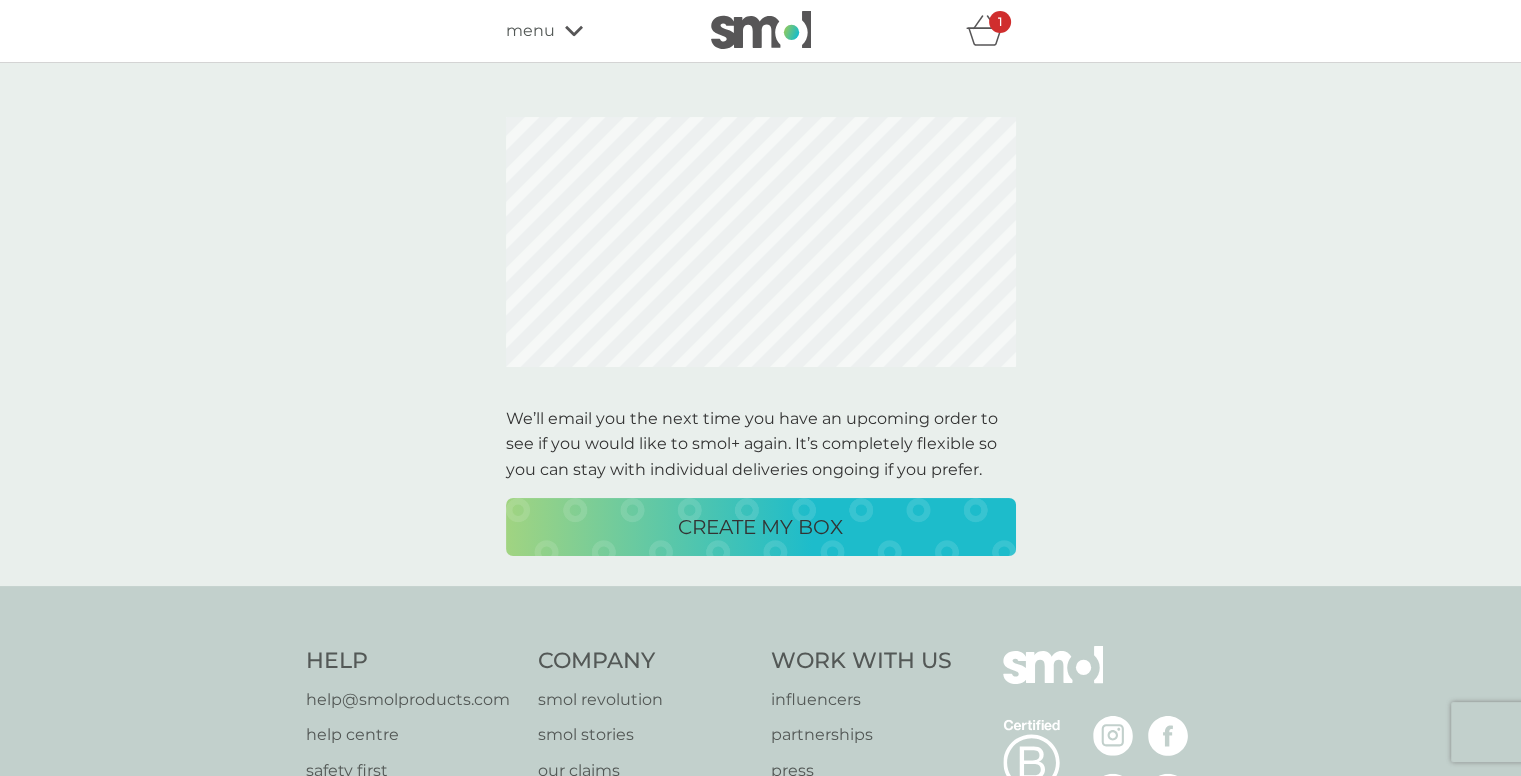 click on "CREATE MY BOX" at bounding box center [760, 527] 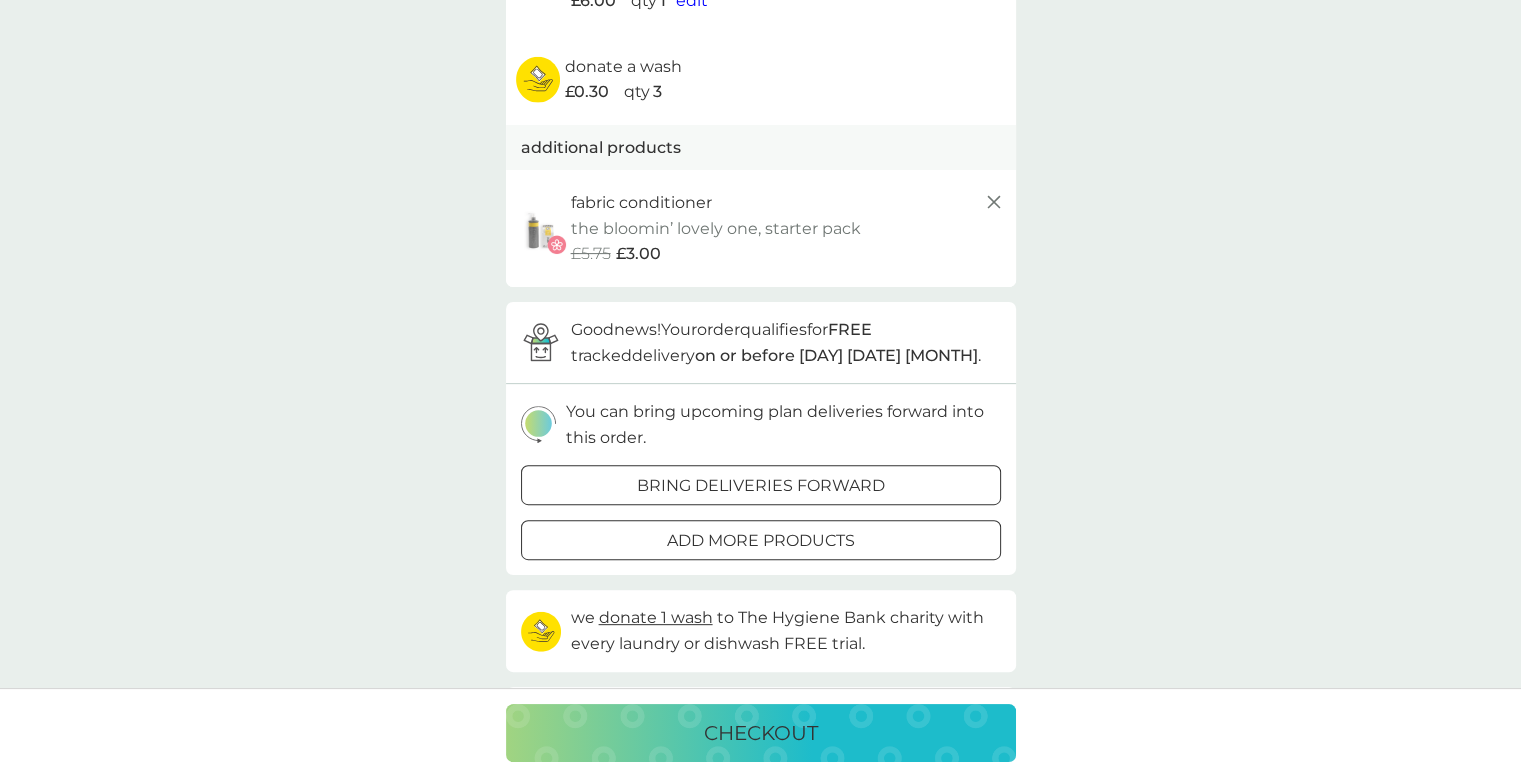 scroll, scrollTop: 608, scrollLeft: 0, axis: vertical 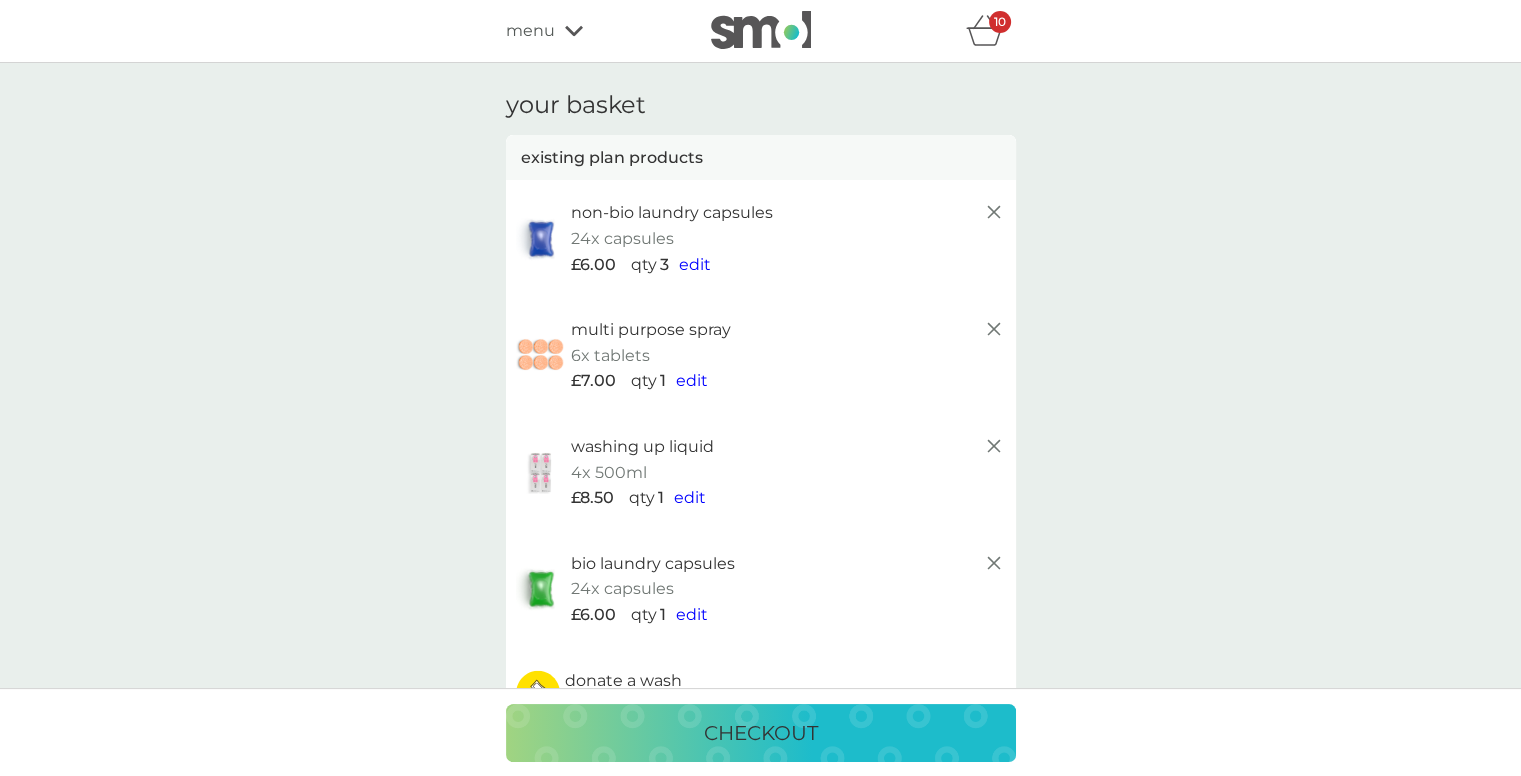 click on "edit" at bounding box center (695, 264) 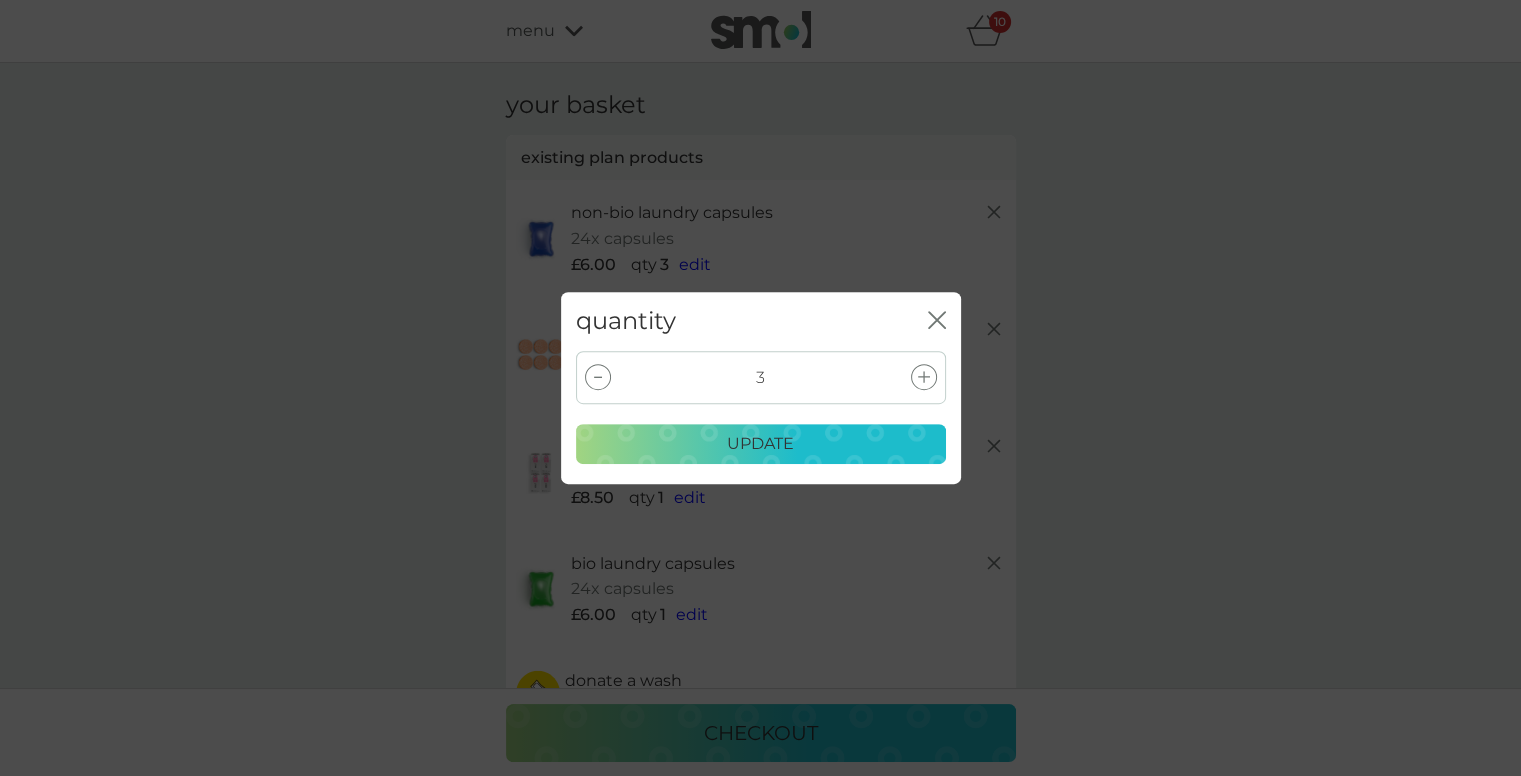 click on "close" 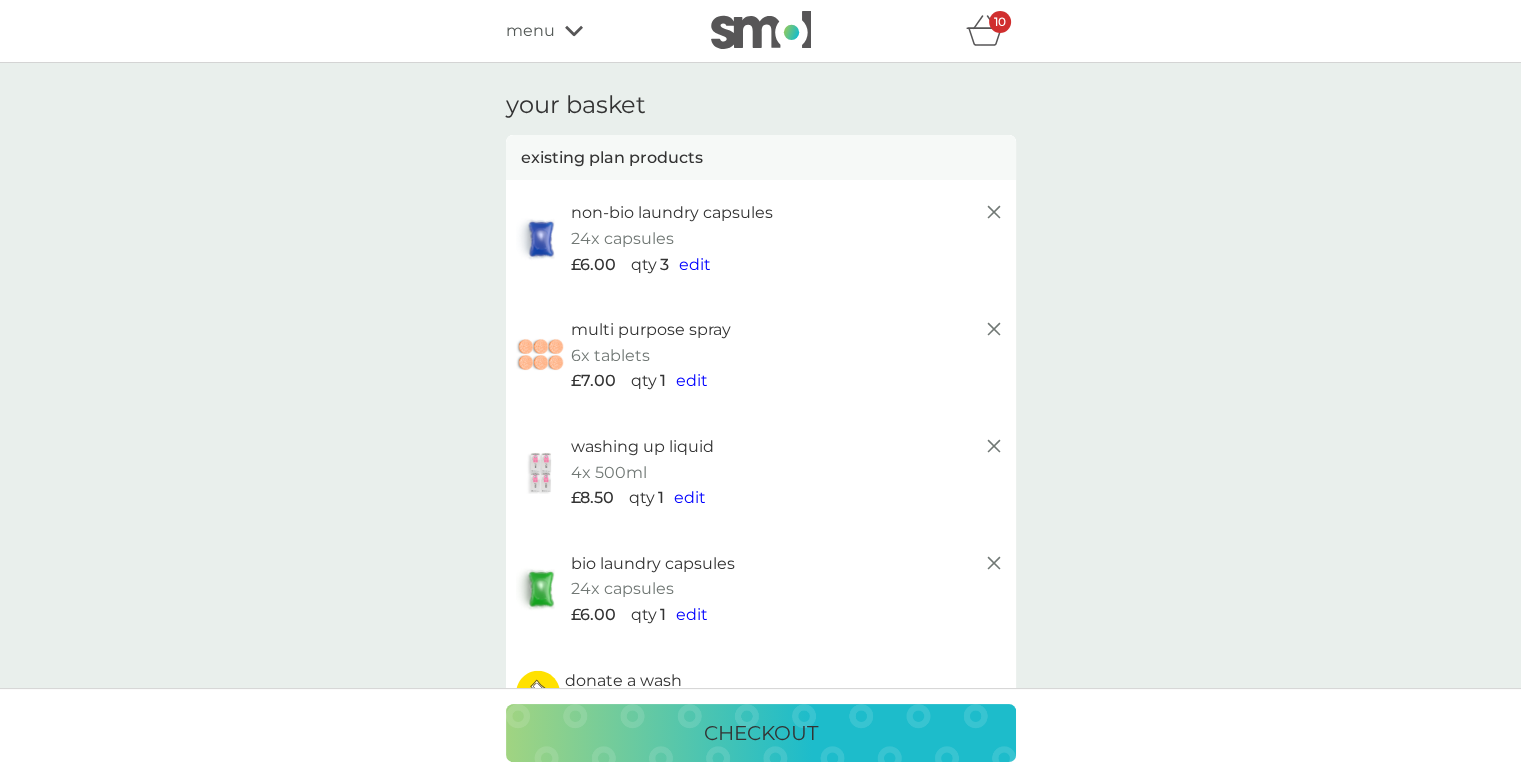 click on "menu" at bounding box center (591, 31) 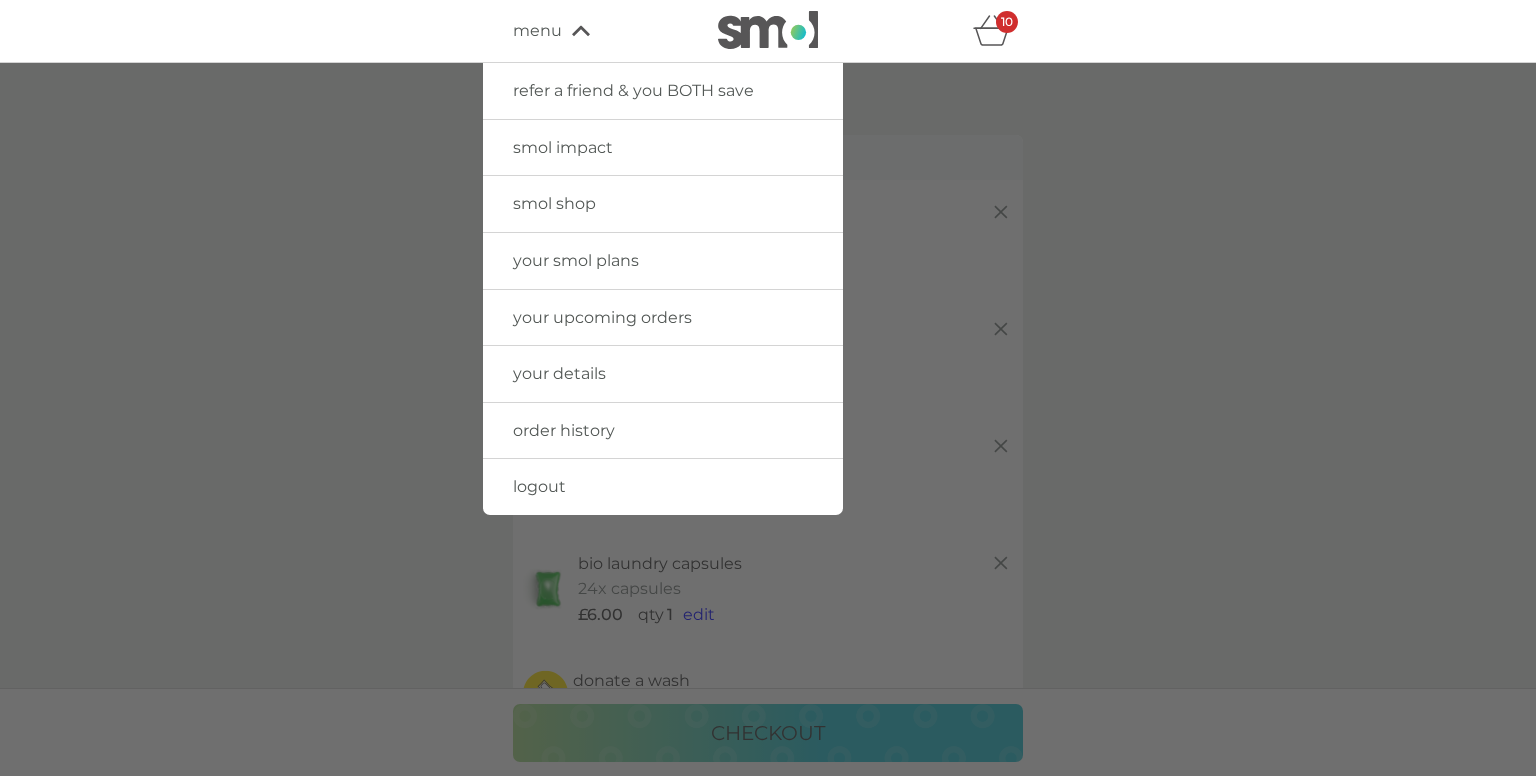 click on "your upcoming orders" at bounding box center [602, 317] 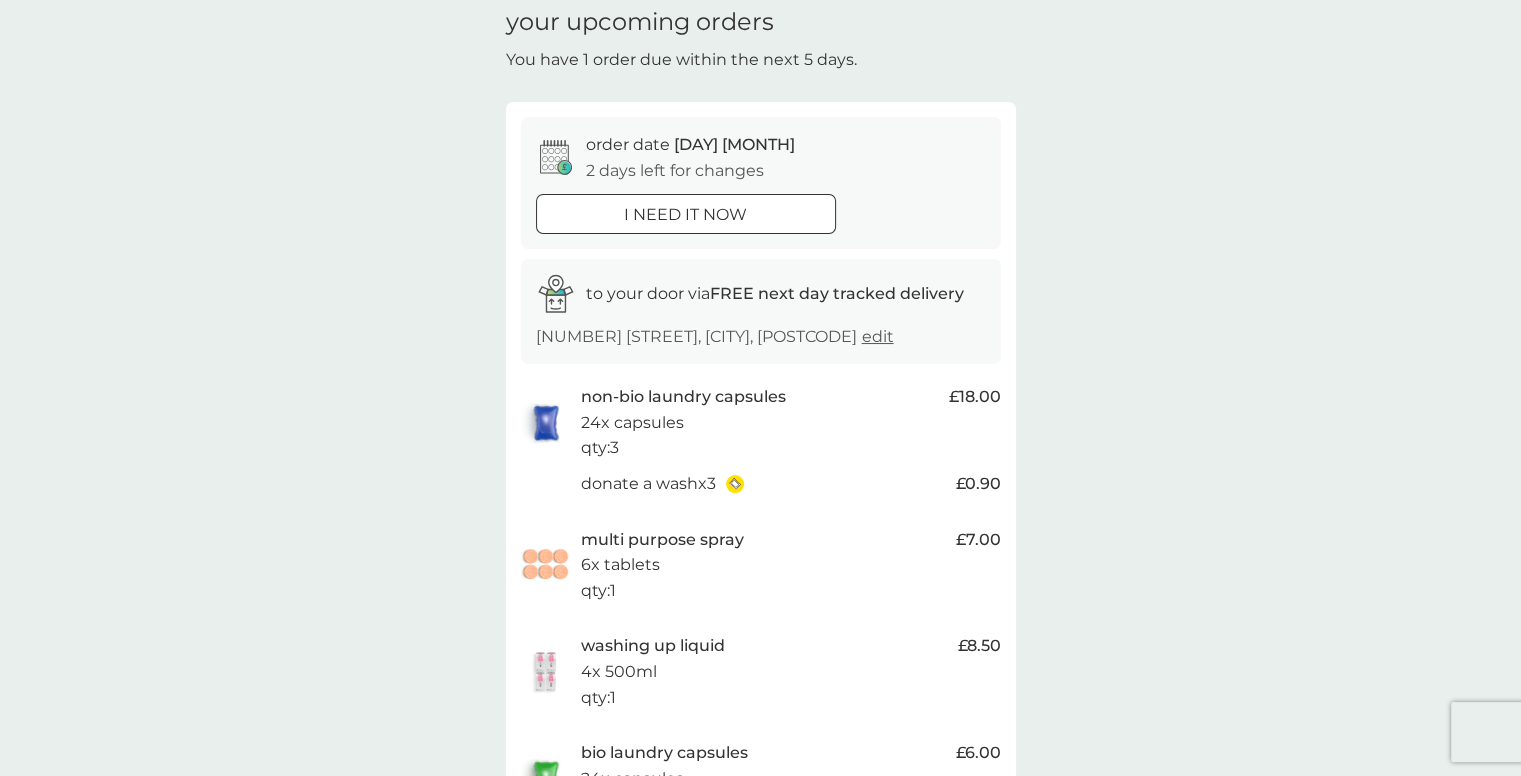 scroll, scrollTop: 0, scrollLeft: 0, axis: both 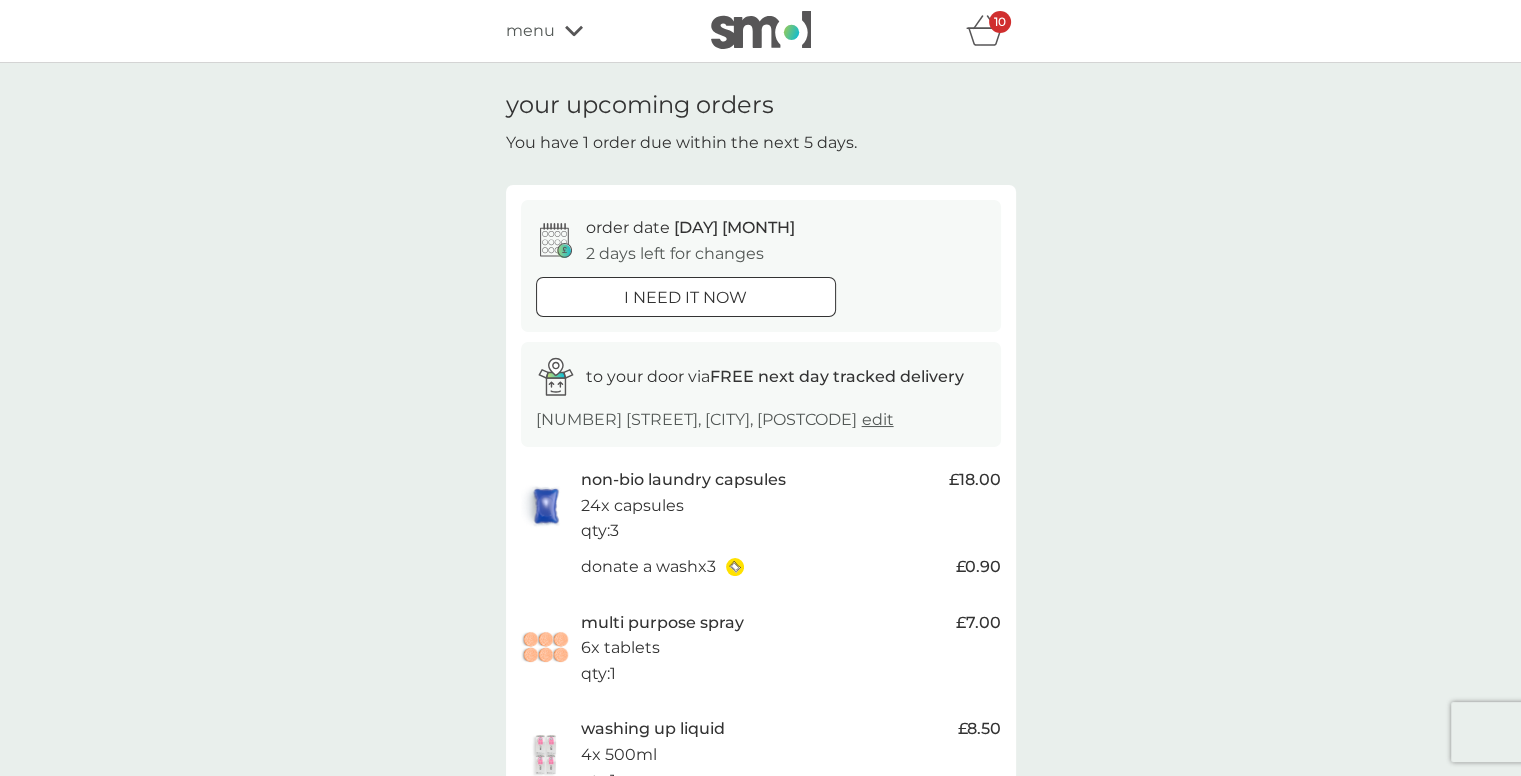 click 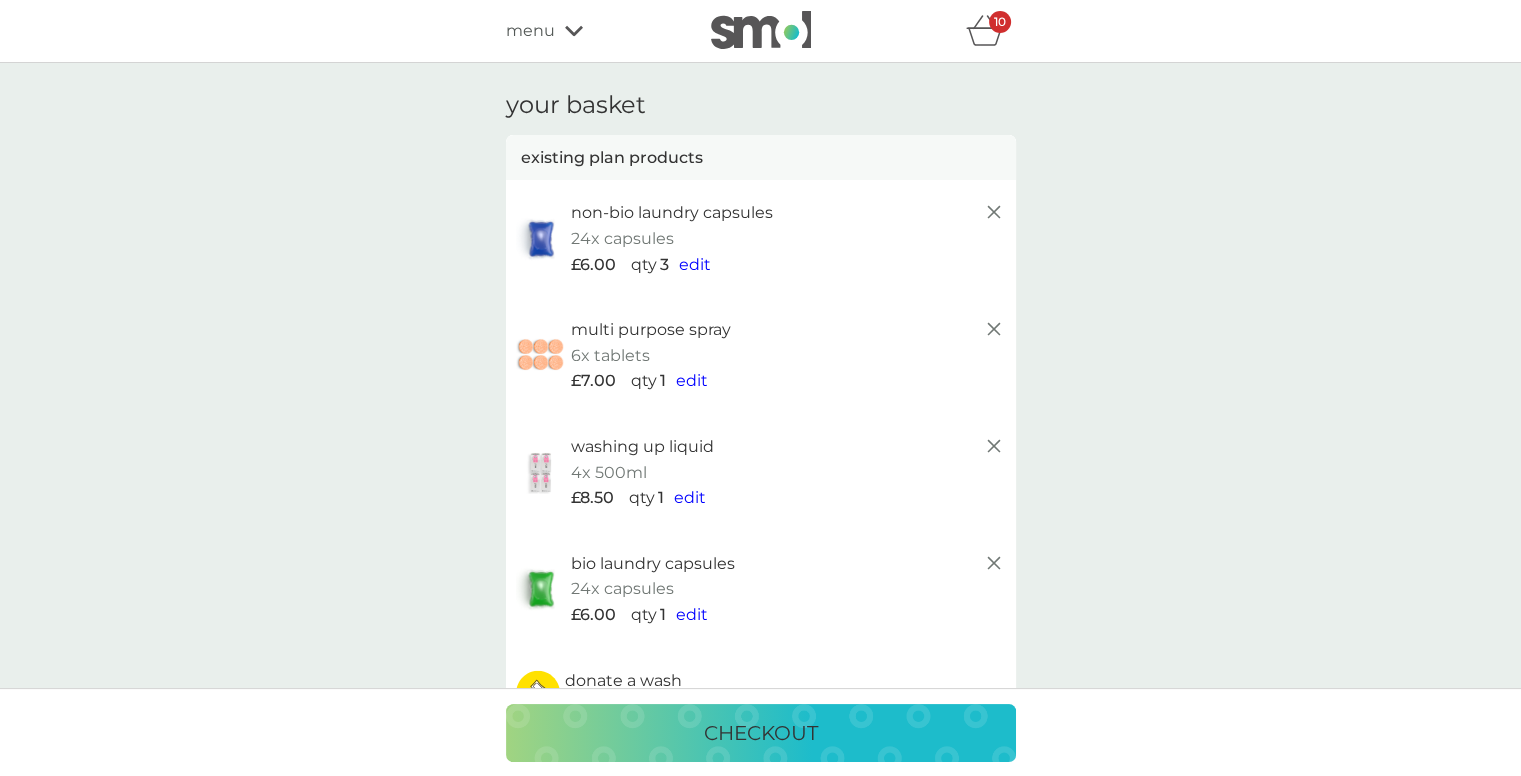 click 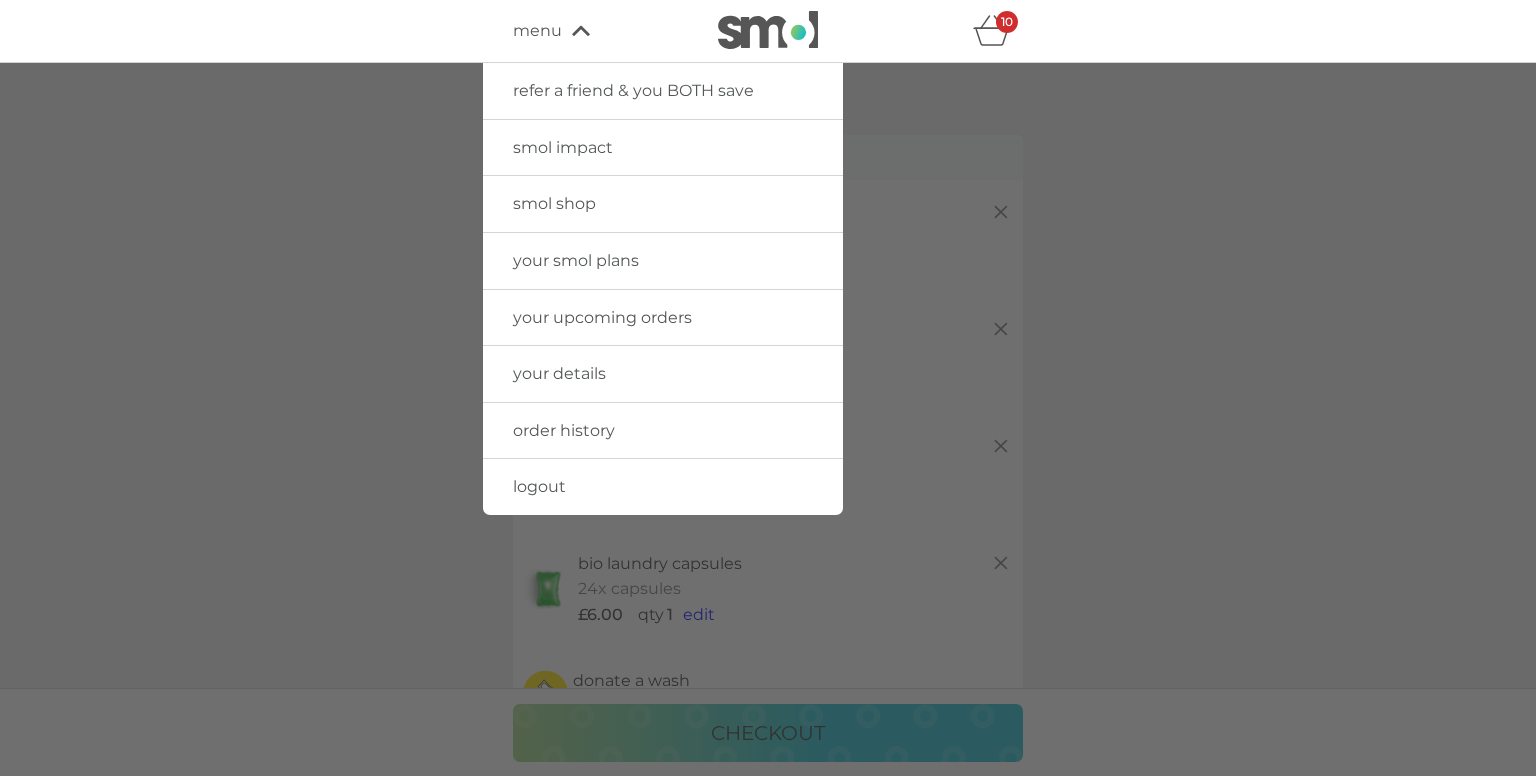 click on "menu" at bounding box center [537, 31] 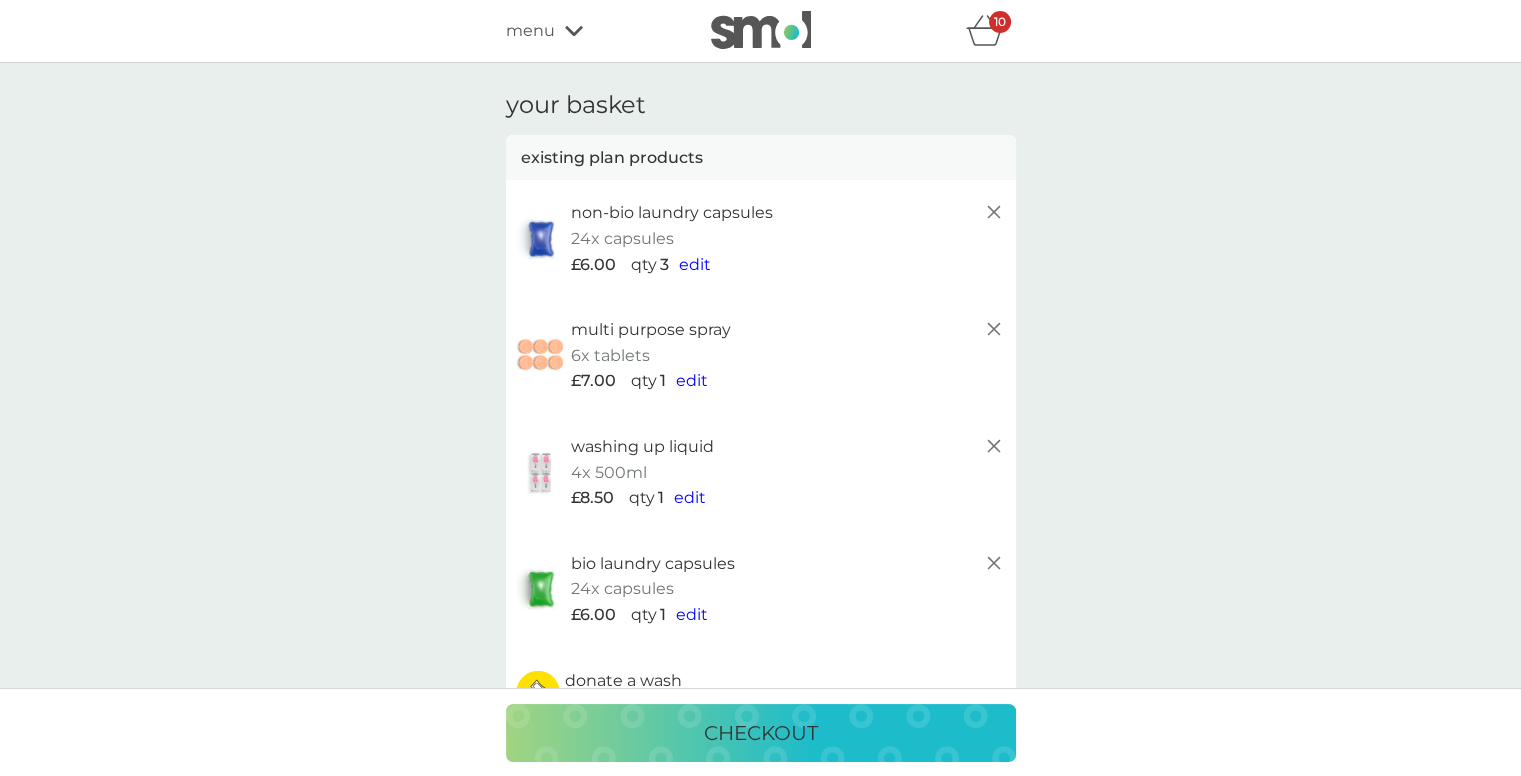 click at bounding box center (761, 30) 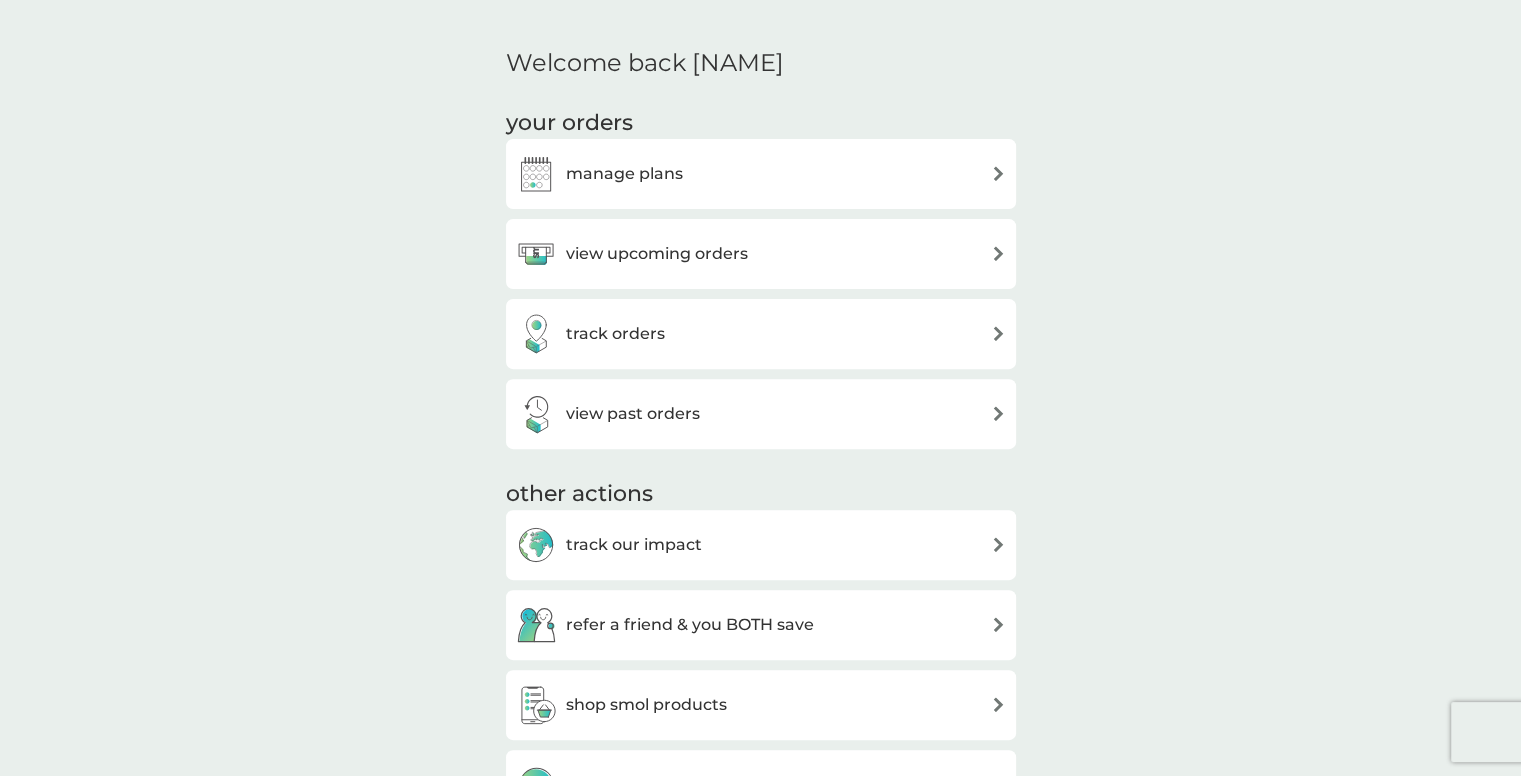 scroll, scrollTop: 577, scrollLeft: 0, axis: vertical 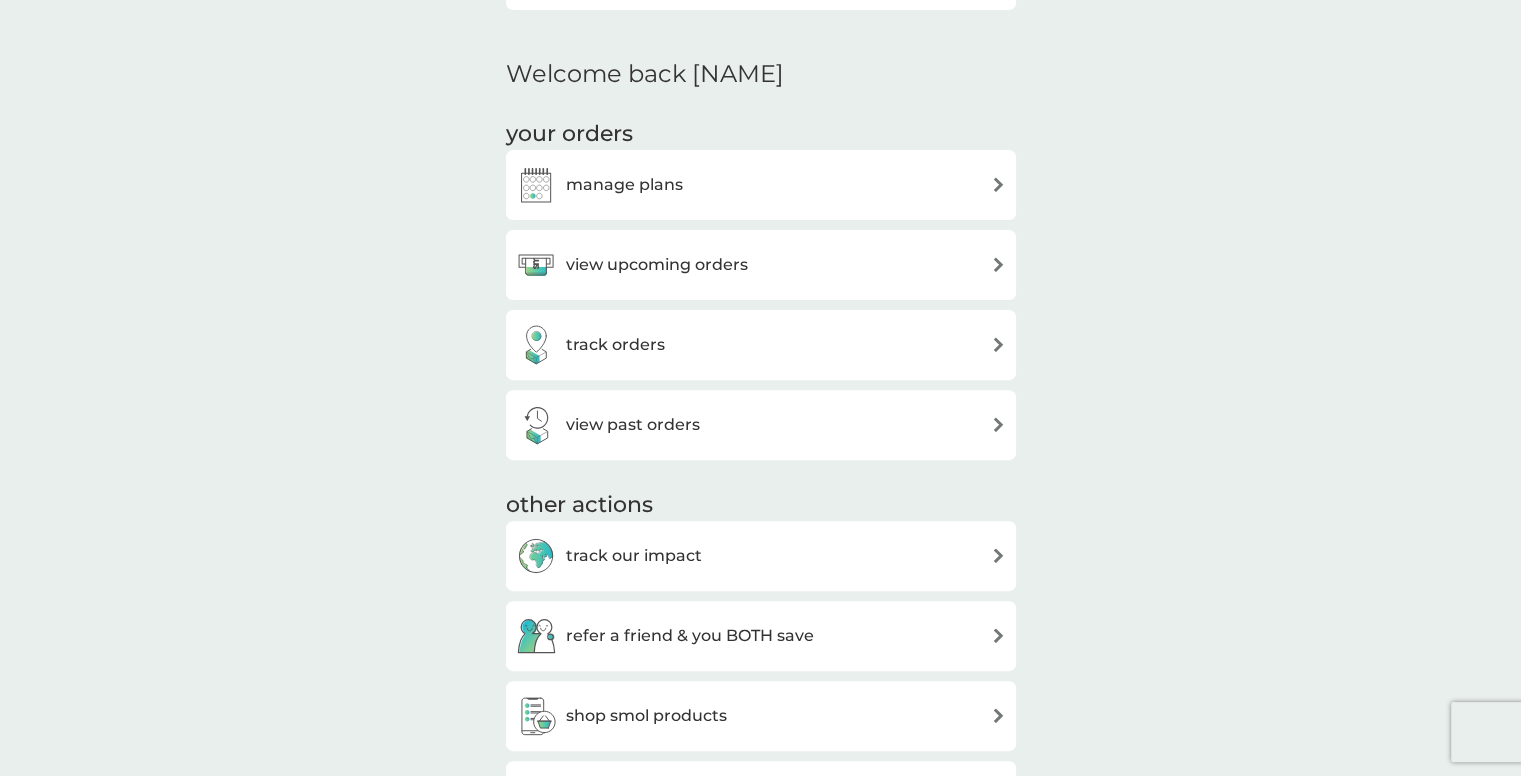 click on "manage plans" at bounding box center [761, 185] 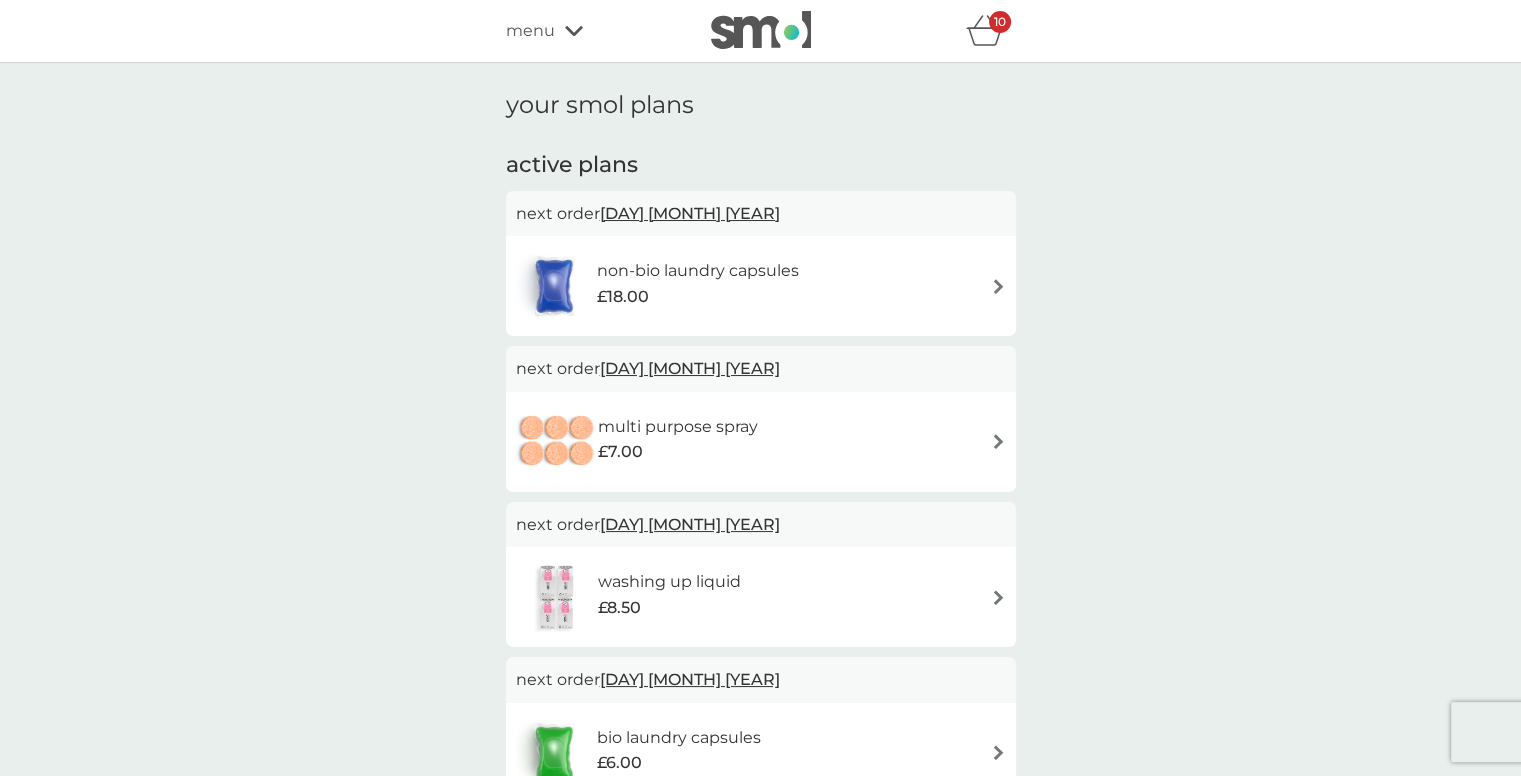 click on "[DAY] [MONTH] [YEAR]" at bounding box center [690, 213] 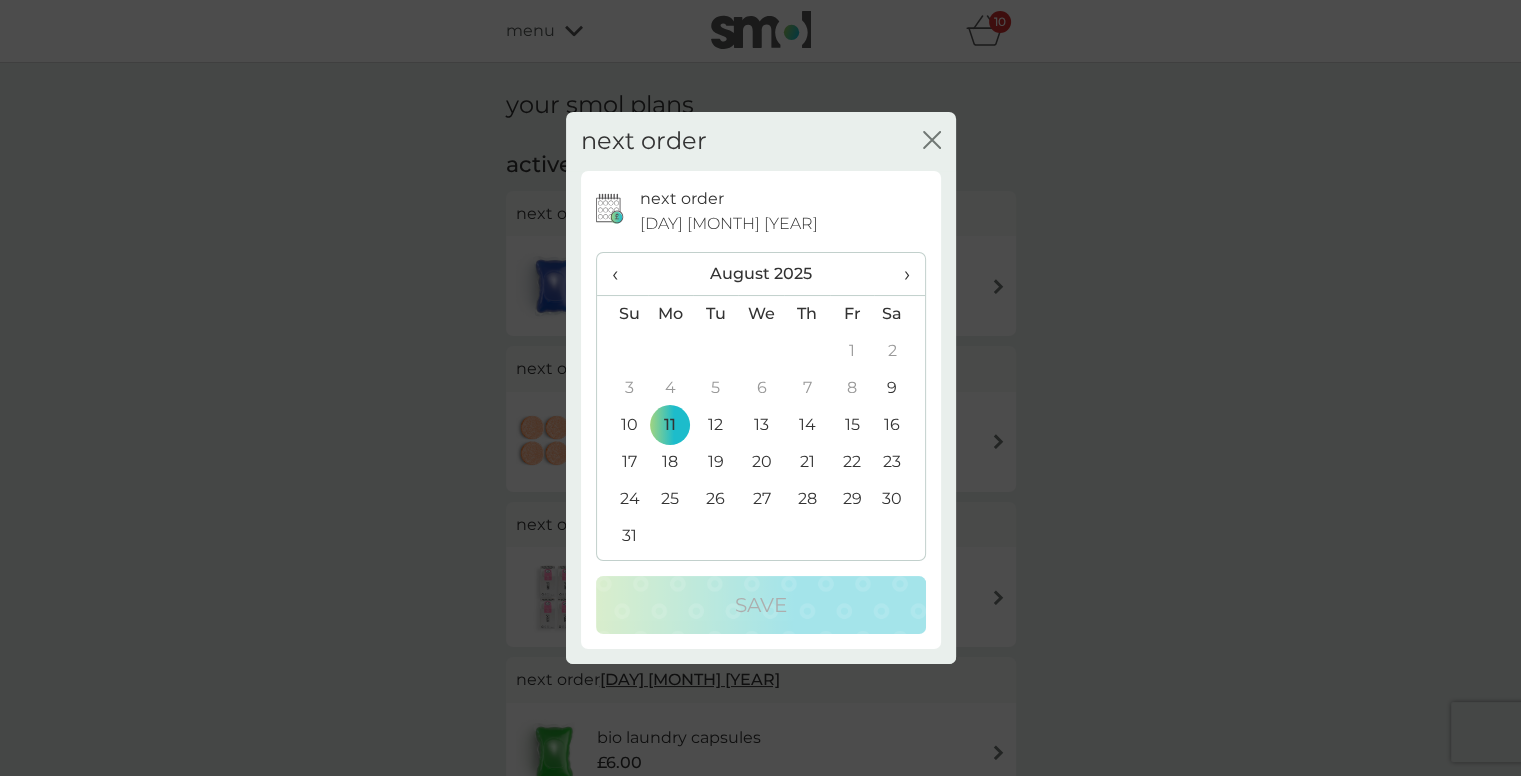 click on "16" at bounding box center (899, 425) 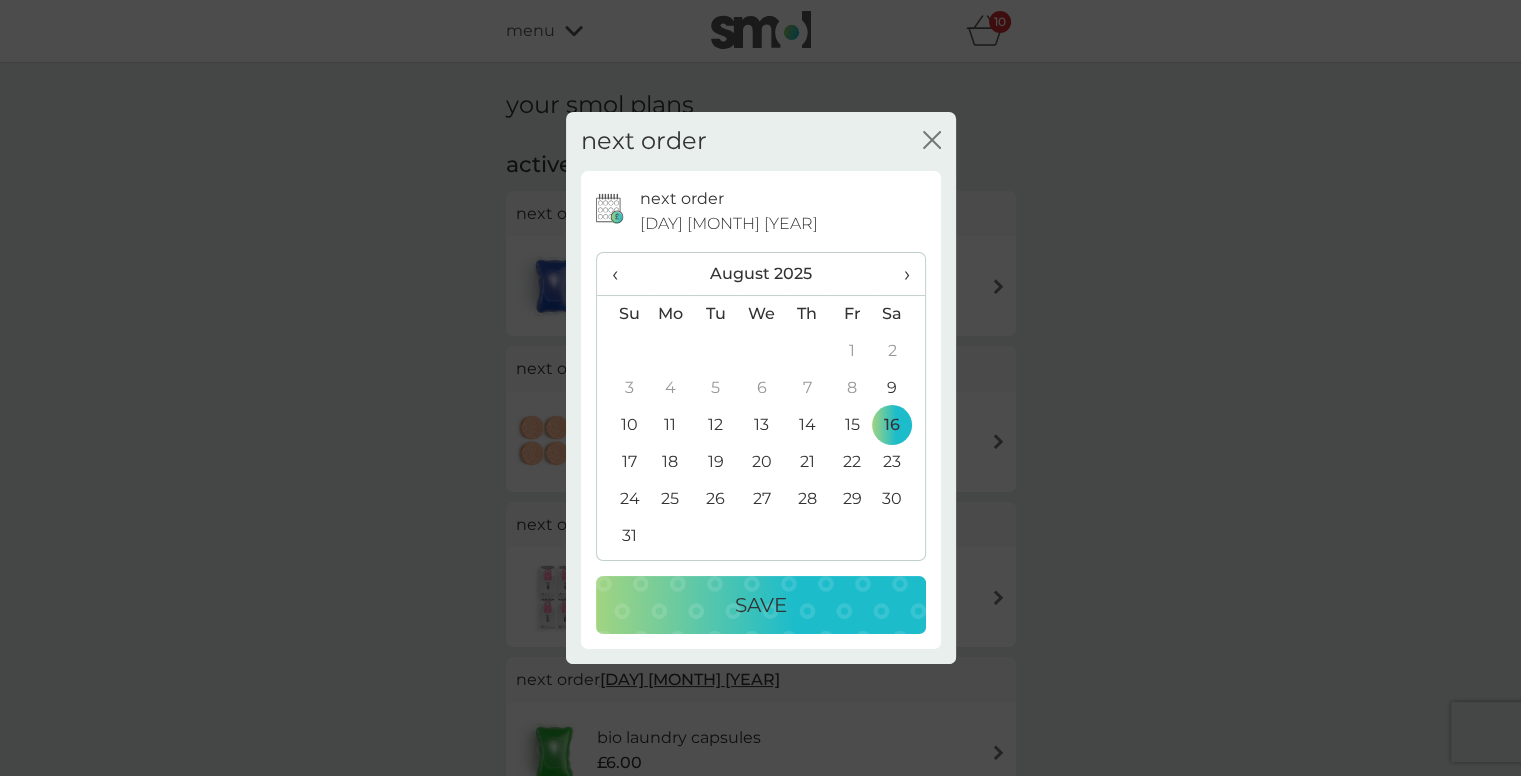 click on "15" at bounding box center (852, 425) 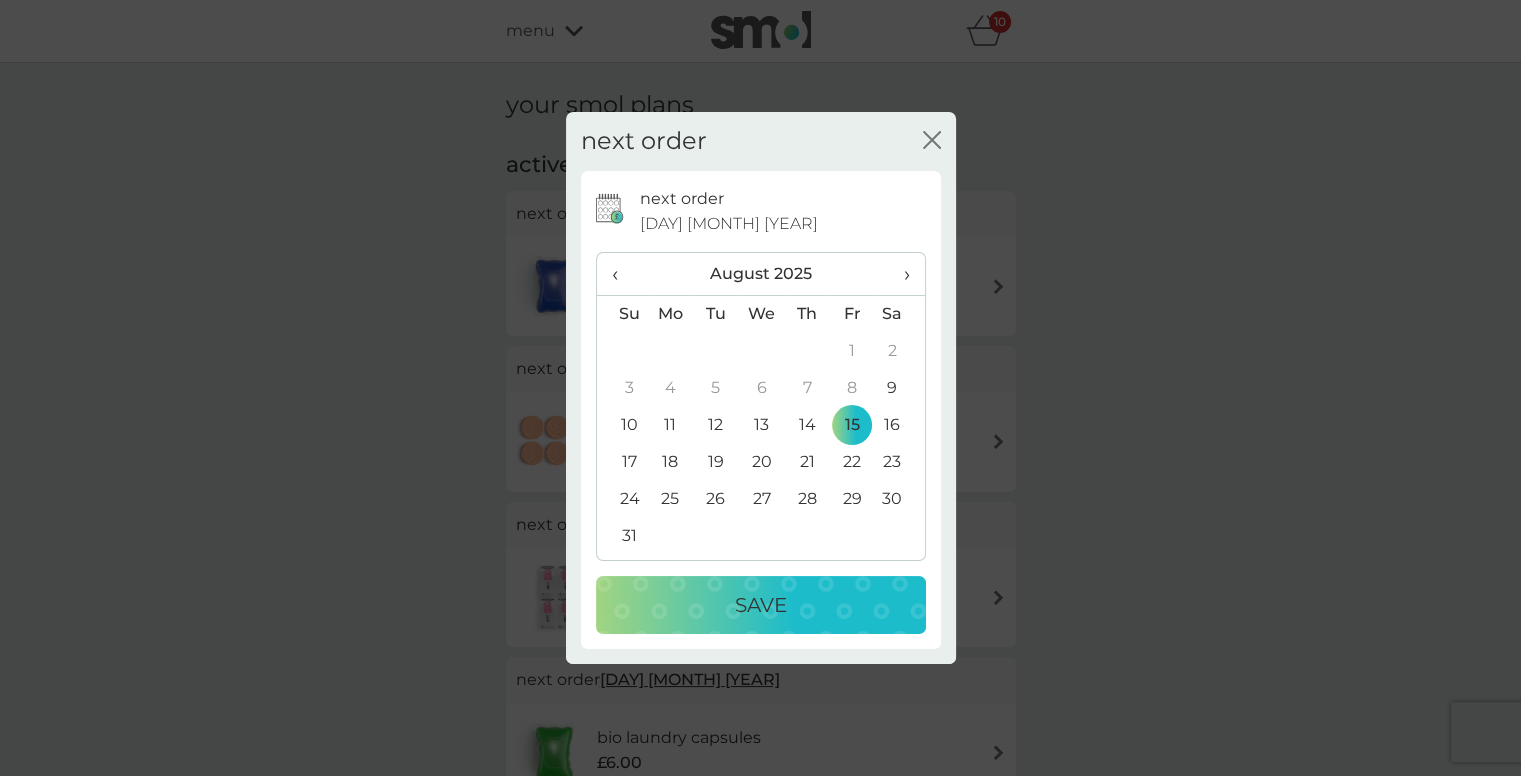 click on "Save" at bounding box center (761, 605) 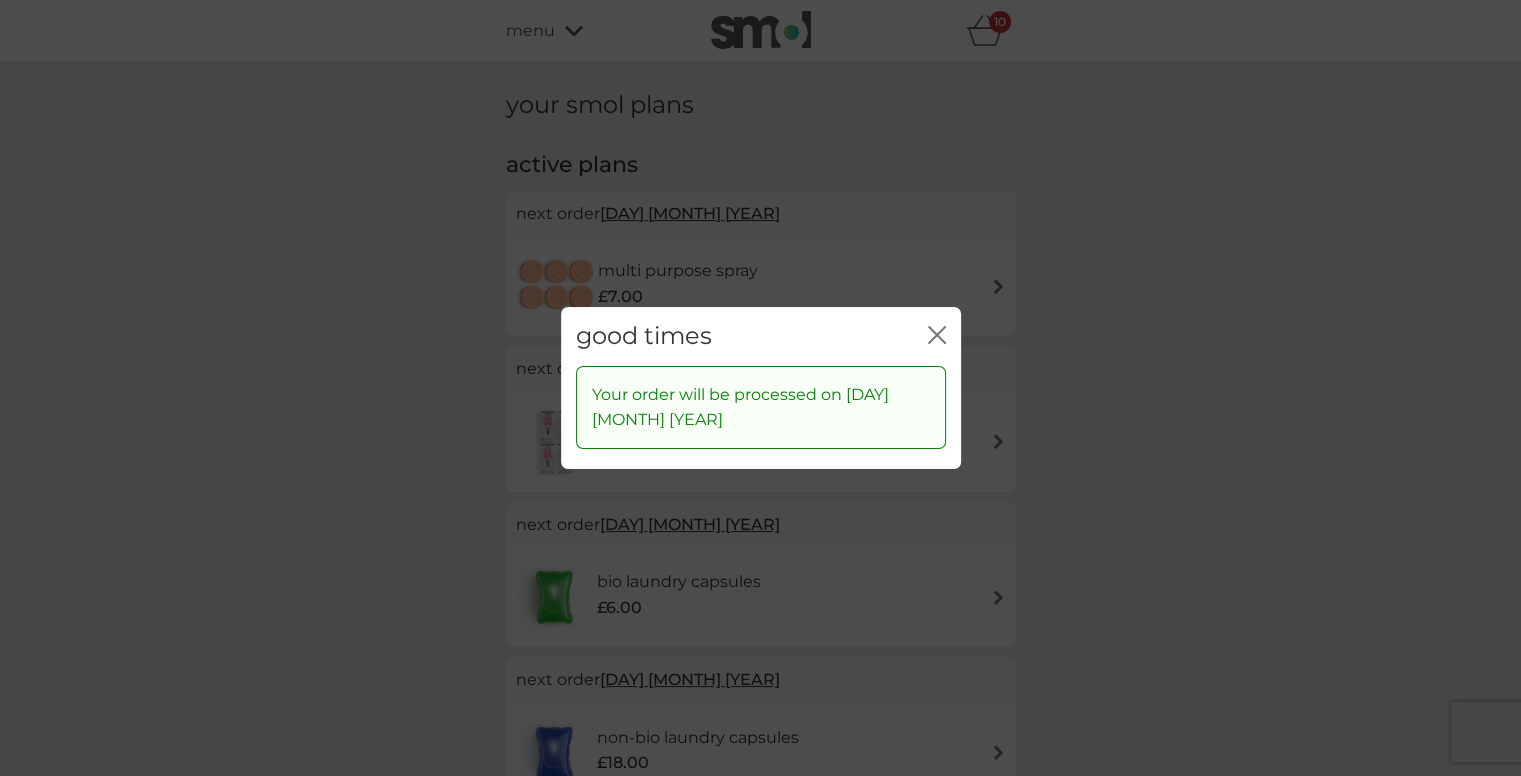 click 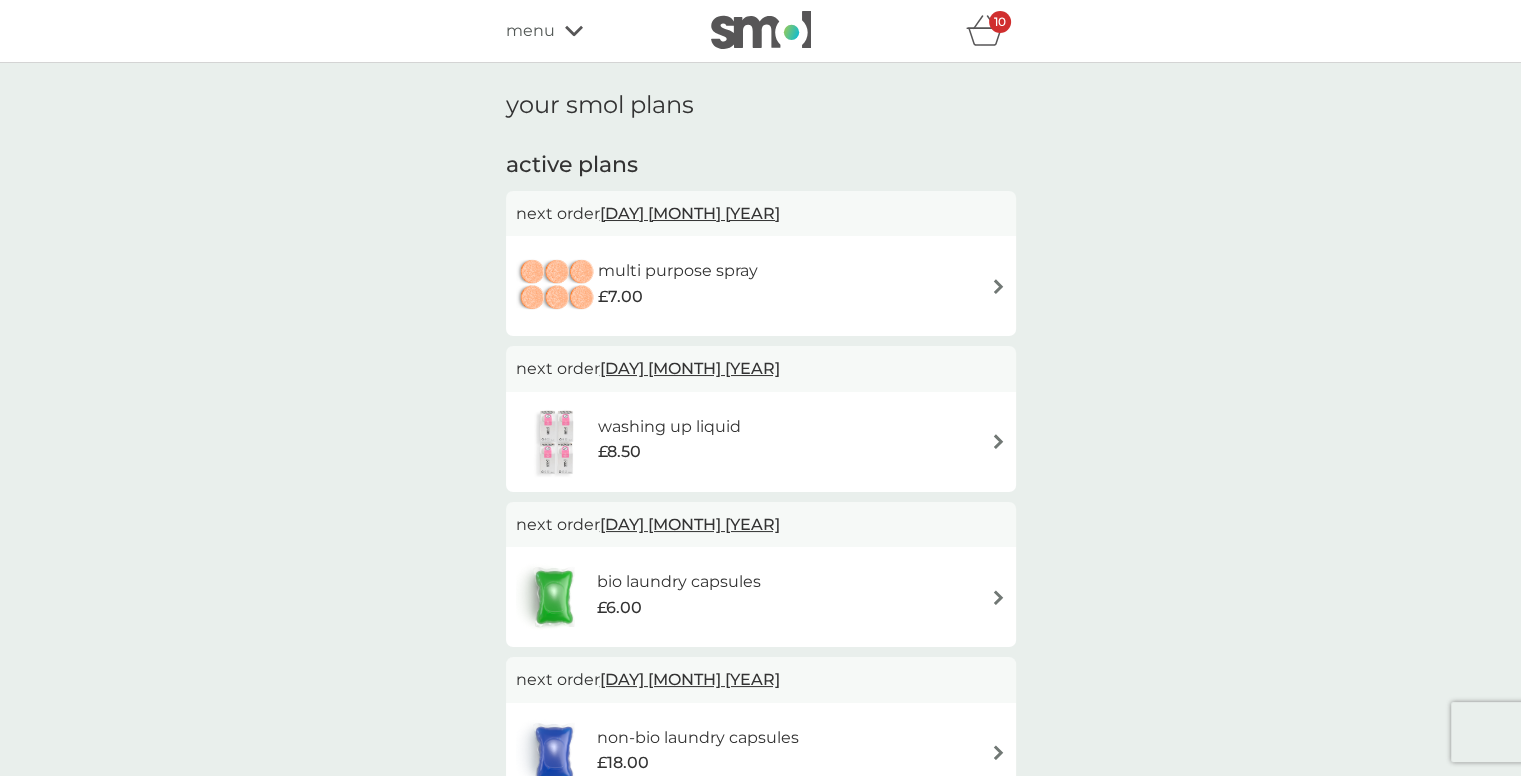 click on "[DAY] [MONTH] [YEAR]" at bounding box center [690, 213] 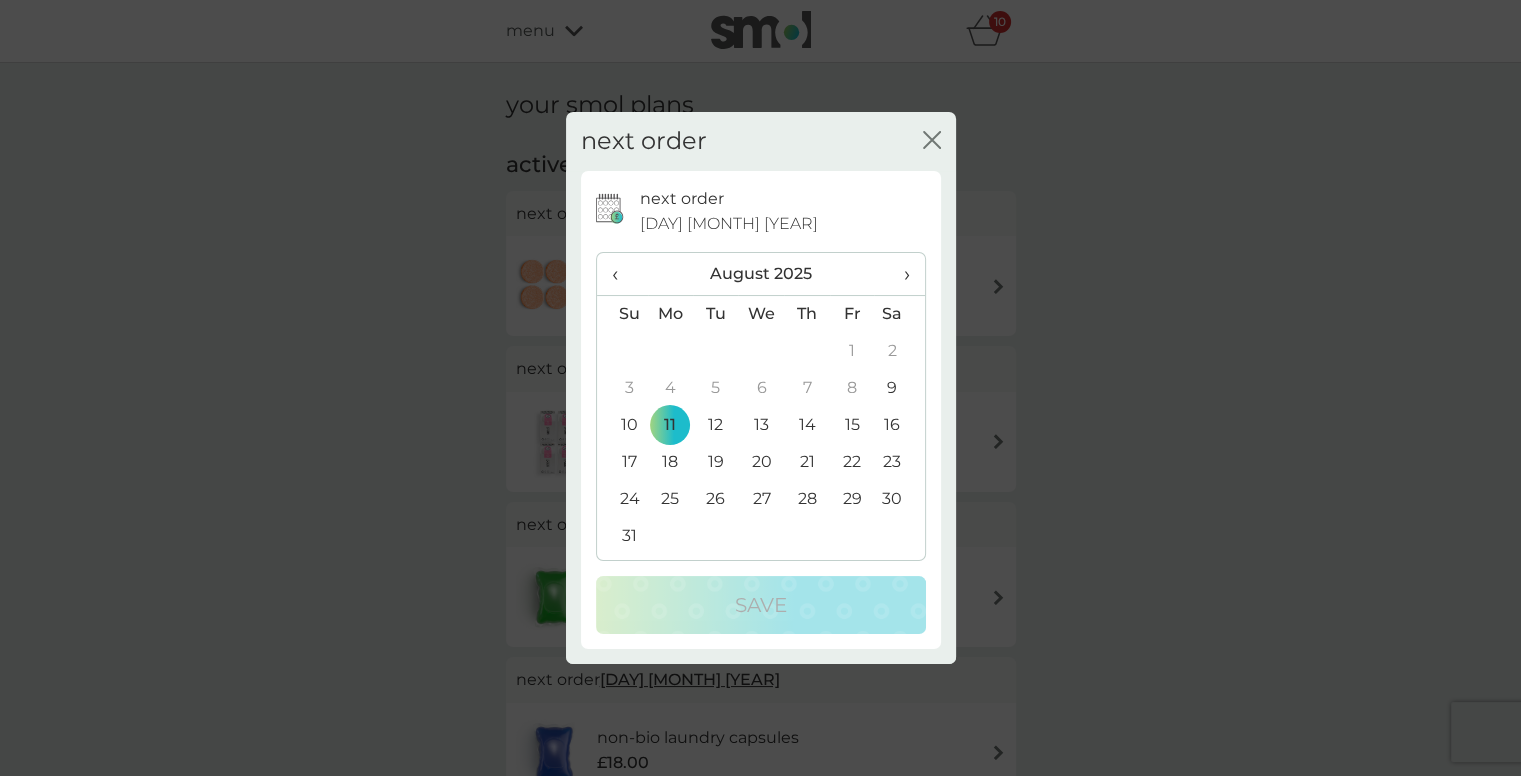 click on "15" at bounding box center [852, 425] 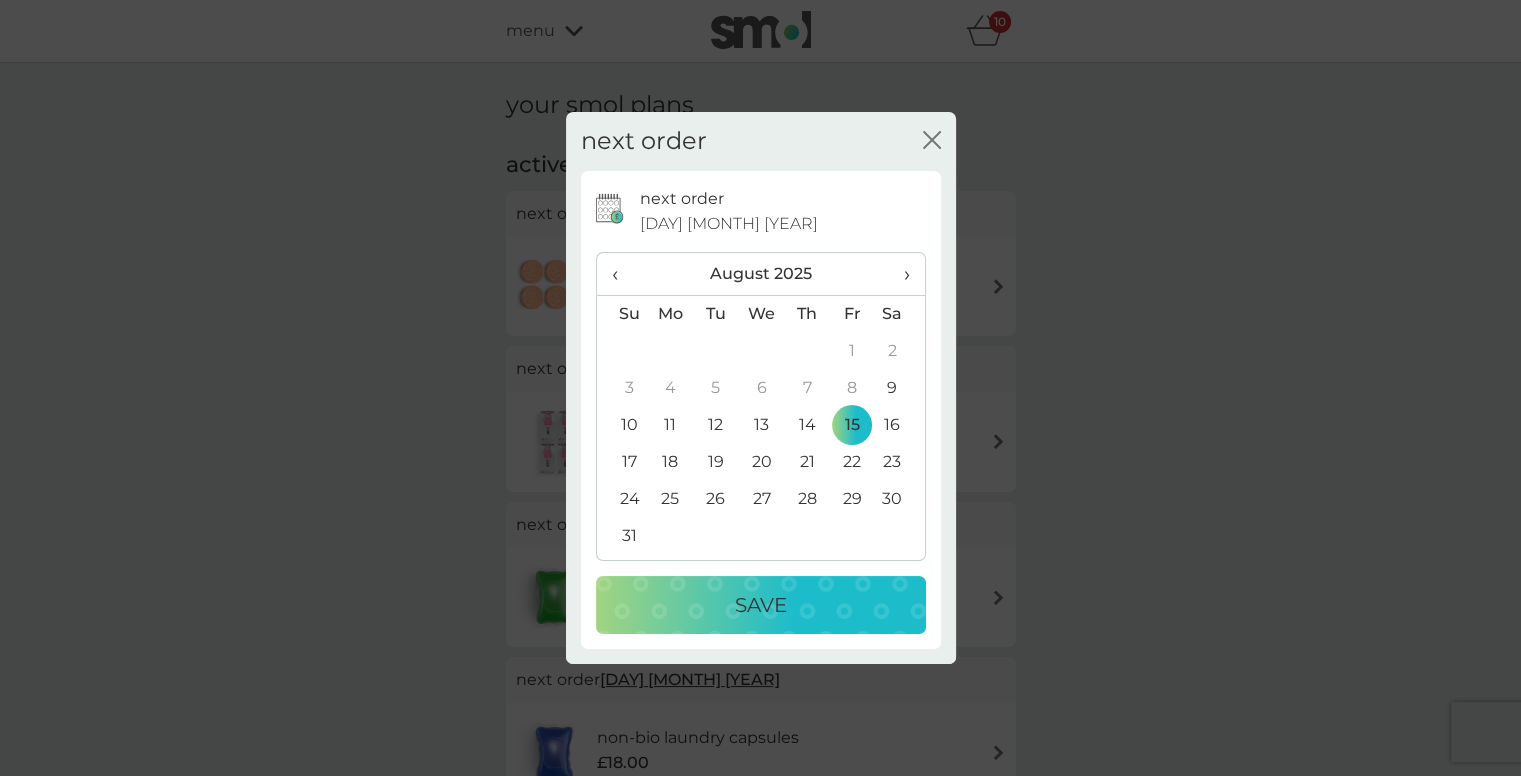click on "Save" at bounding box center (761, 605) 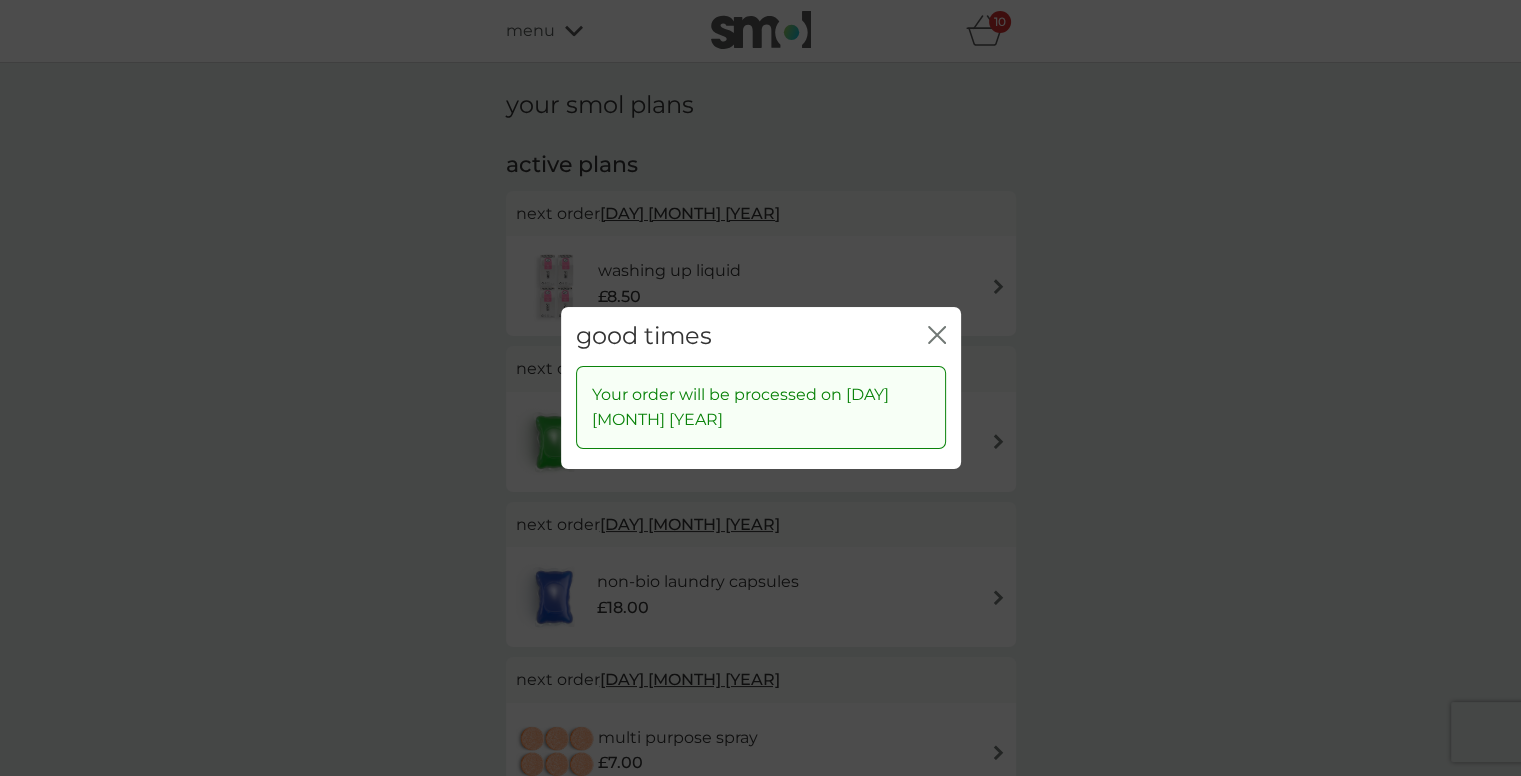click 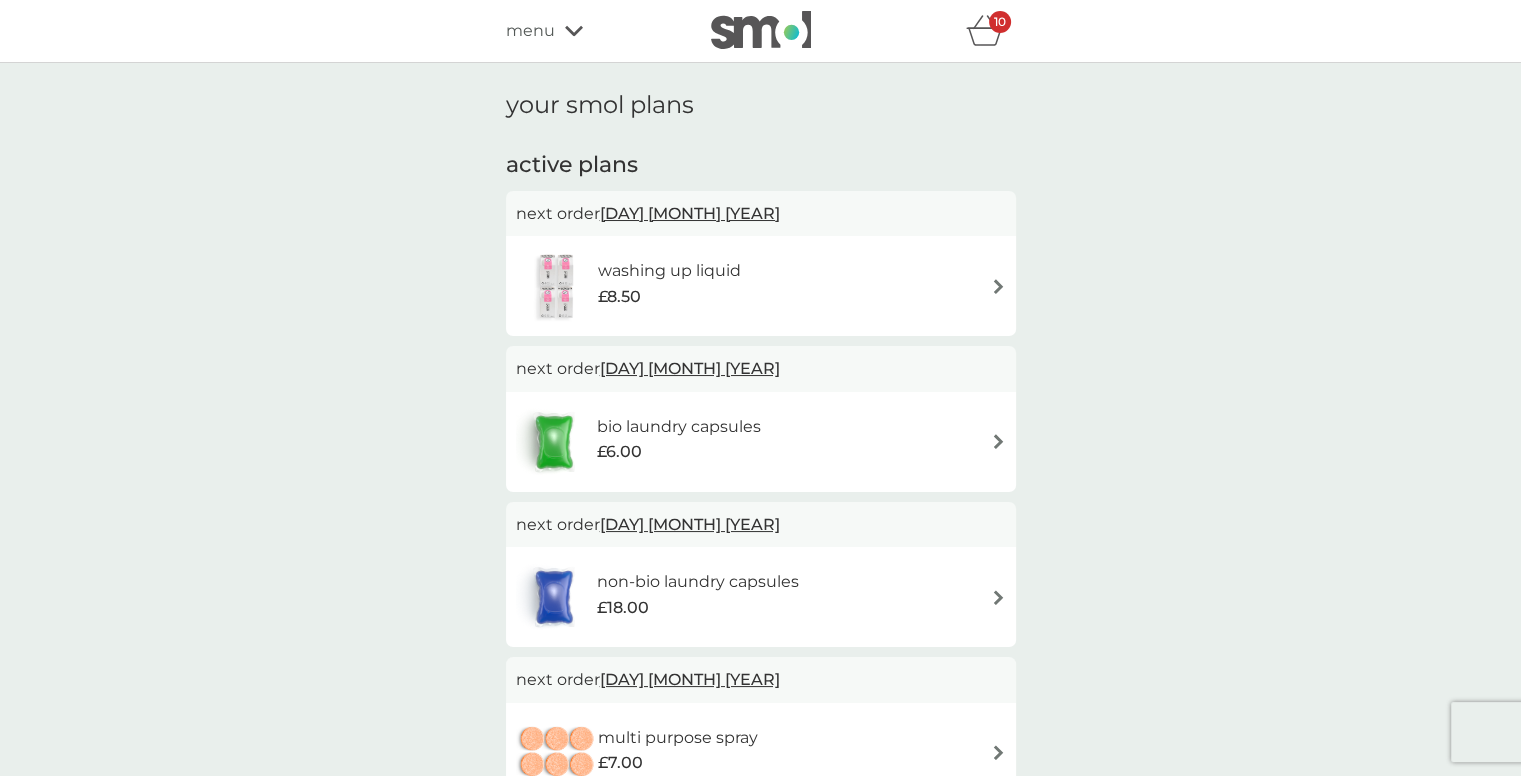 click on "[DAY] [MONTH] [YEAR]" at bounding box center [690, 213] 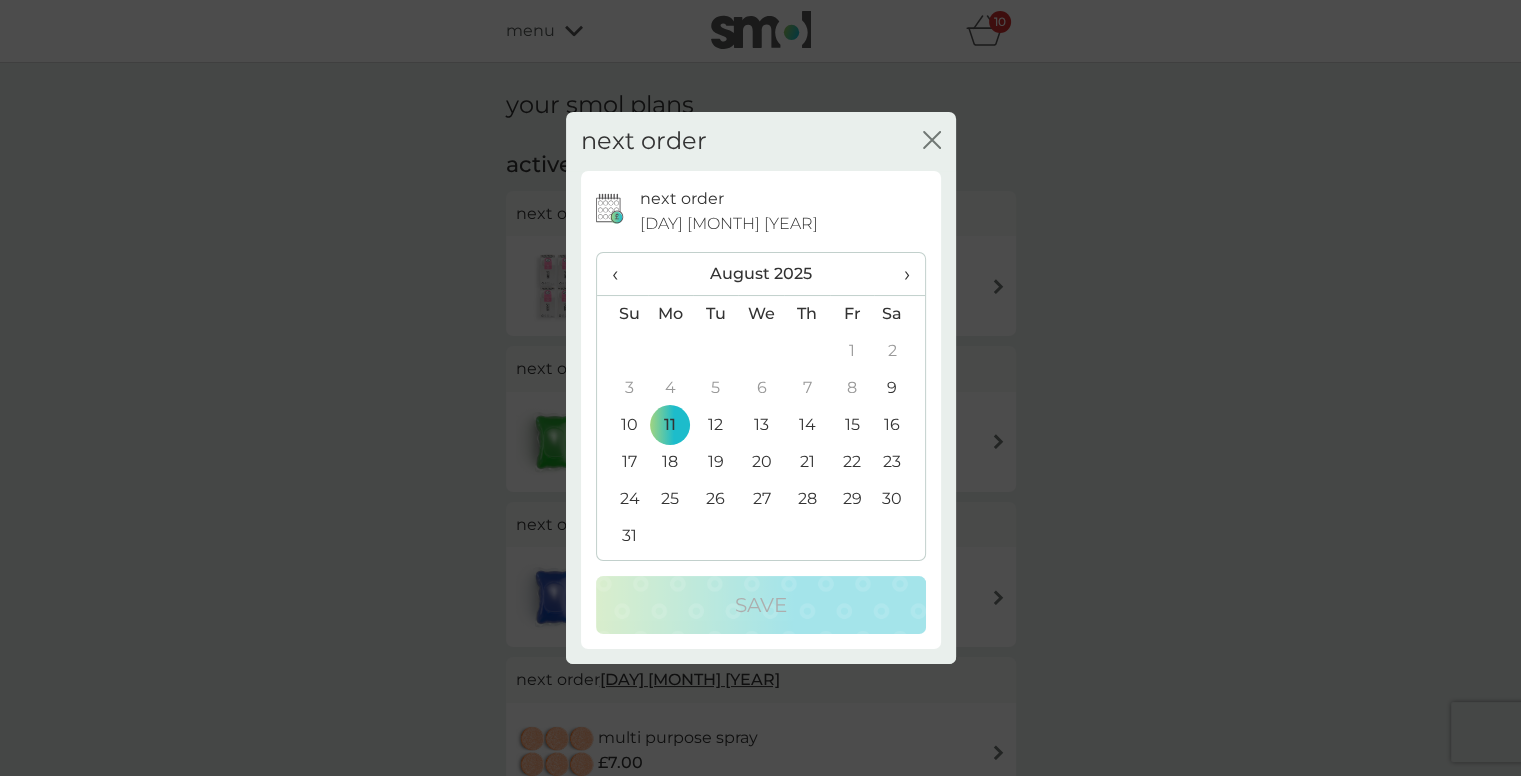 click on "15" at bounding box center (852, 425) 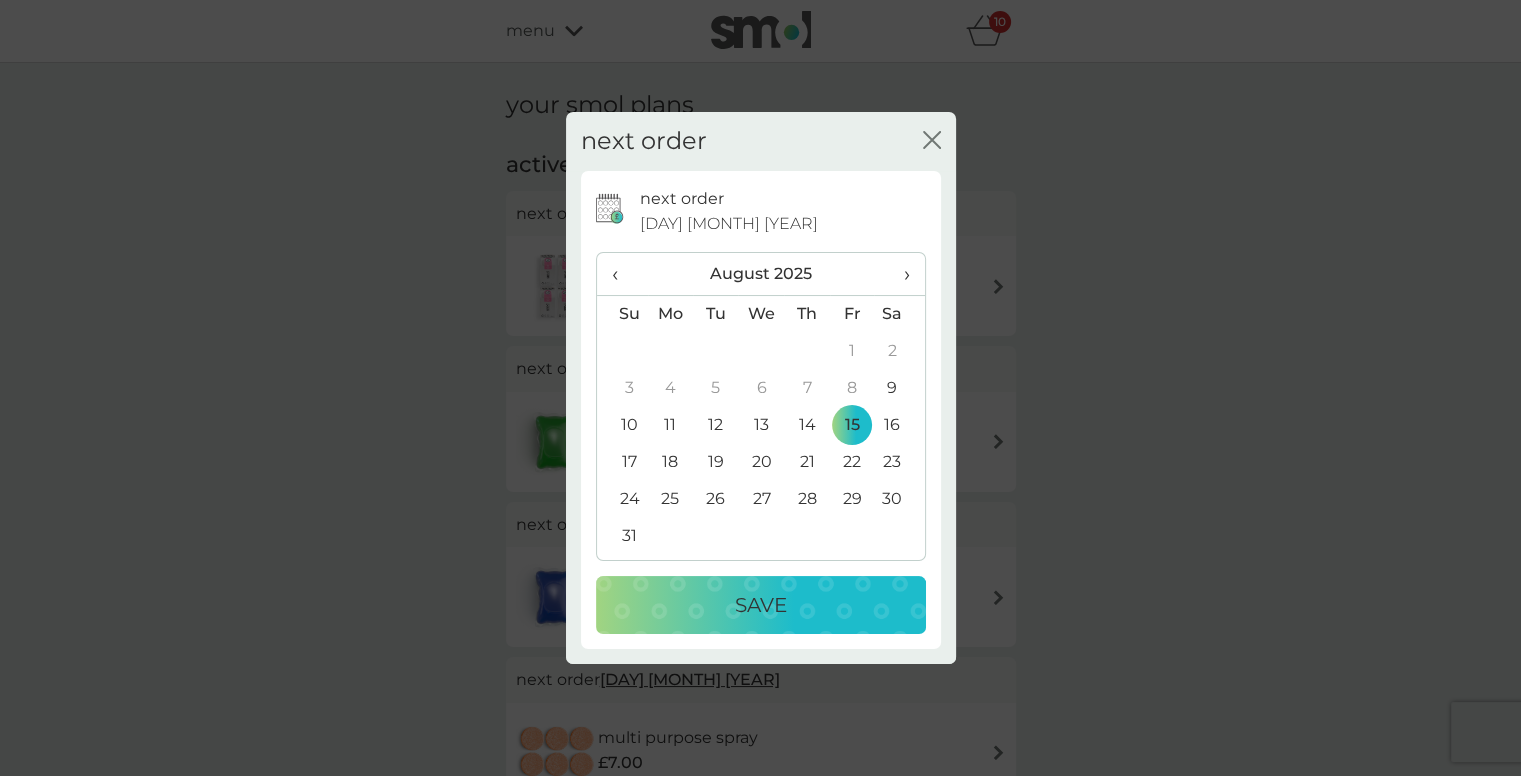click on "Save" at bounding box center [761, 605] 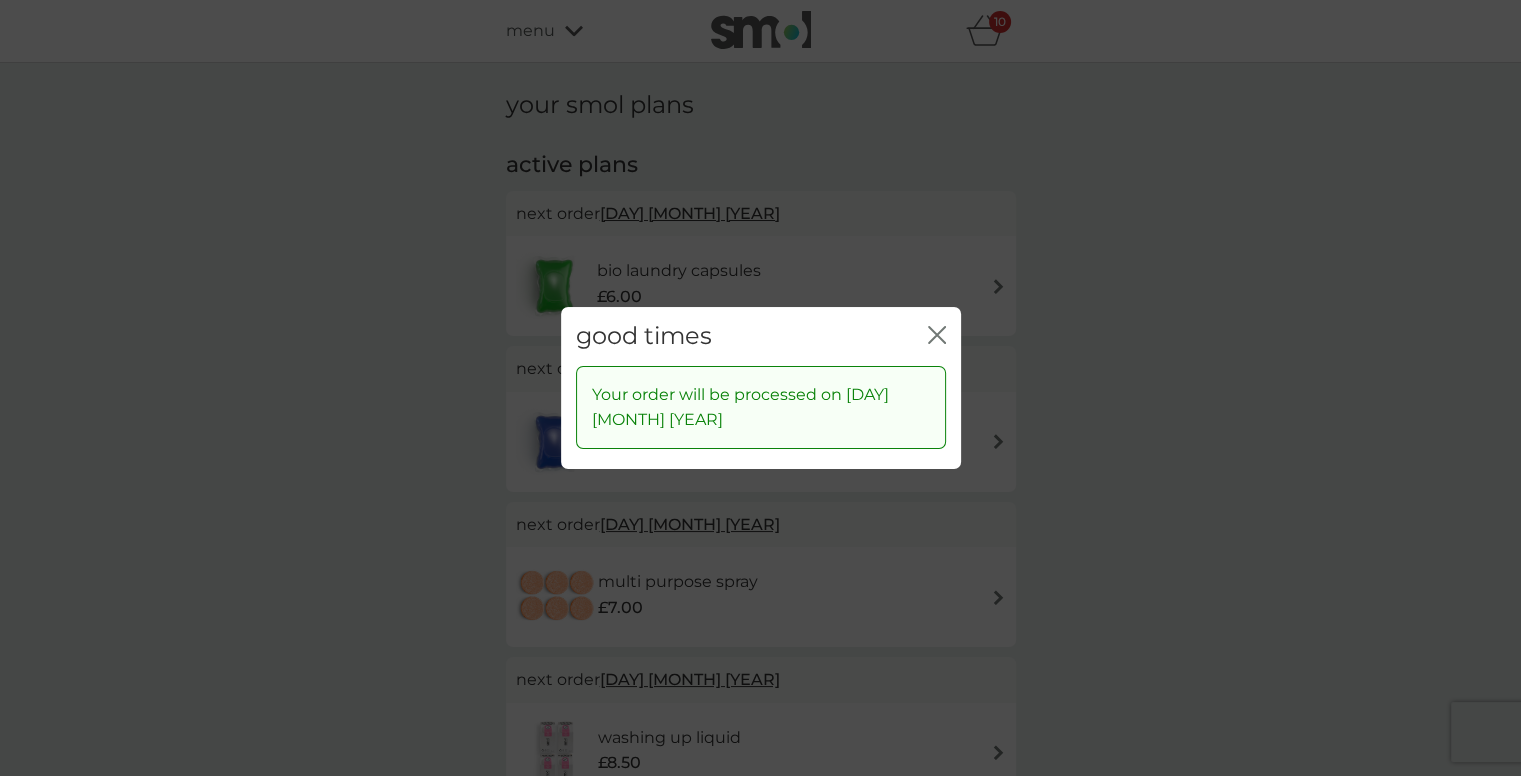click on "close" at bounding box center [937, 336] 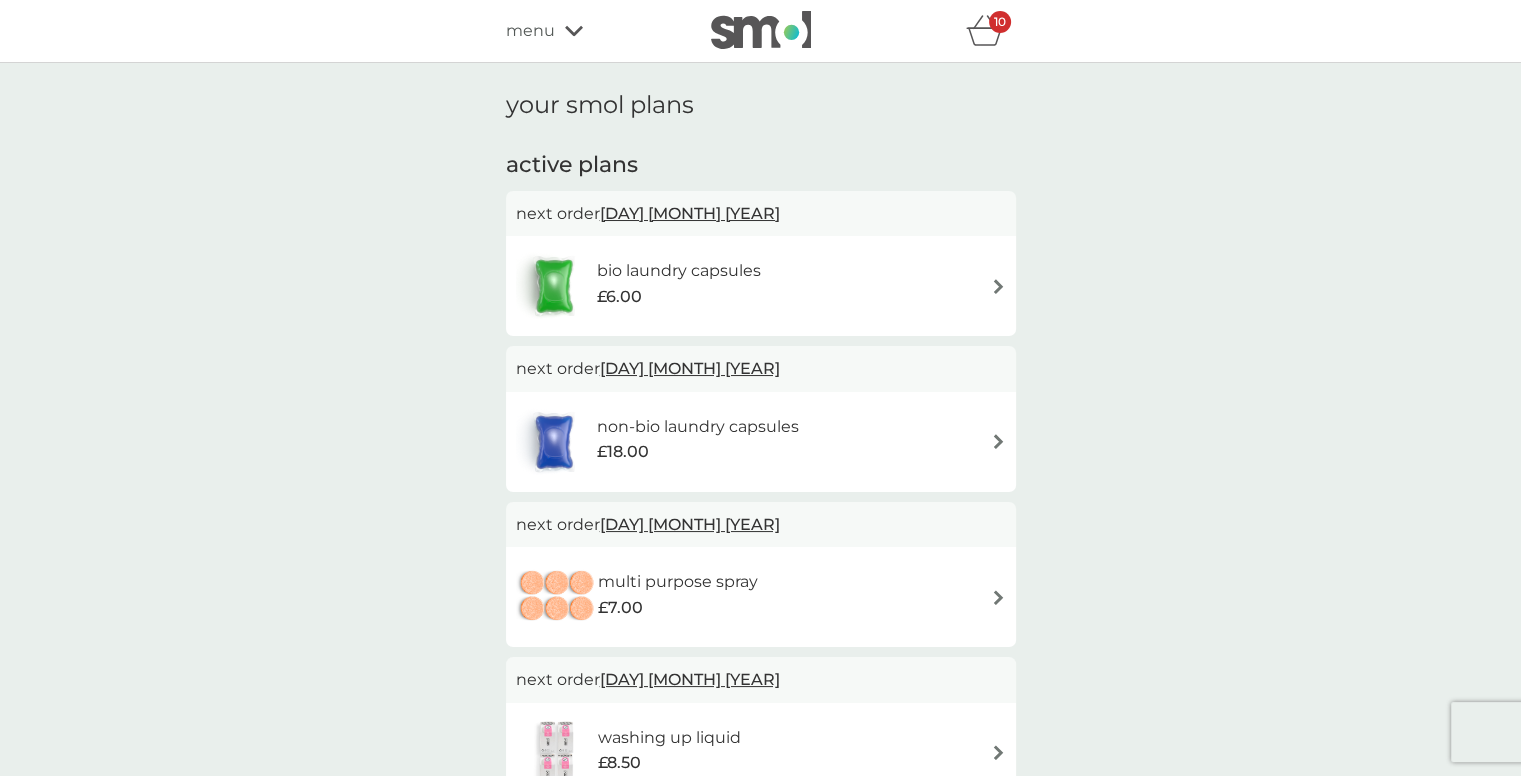 click on "bio laundry capsules £6.00" at bounding box center (761, 286) 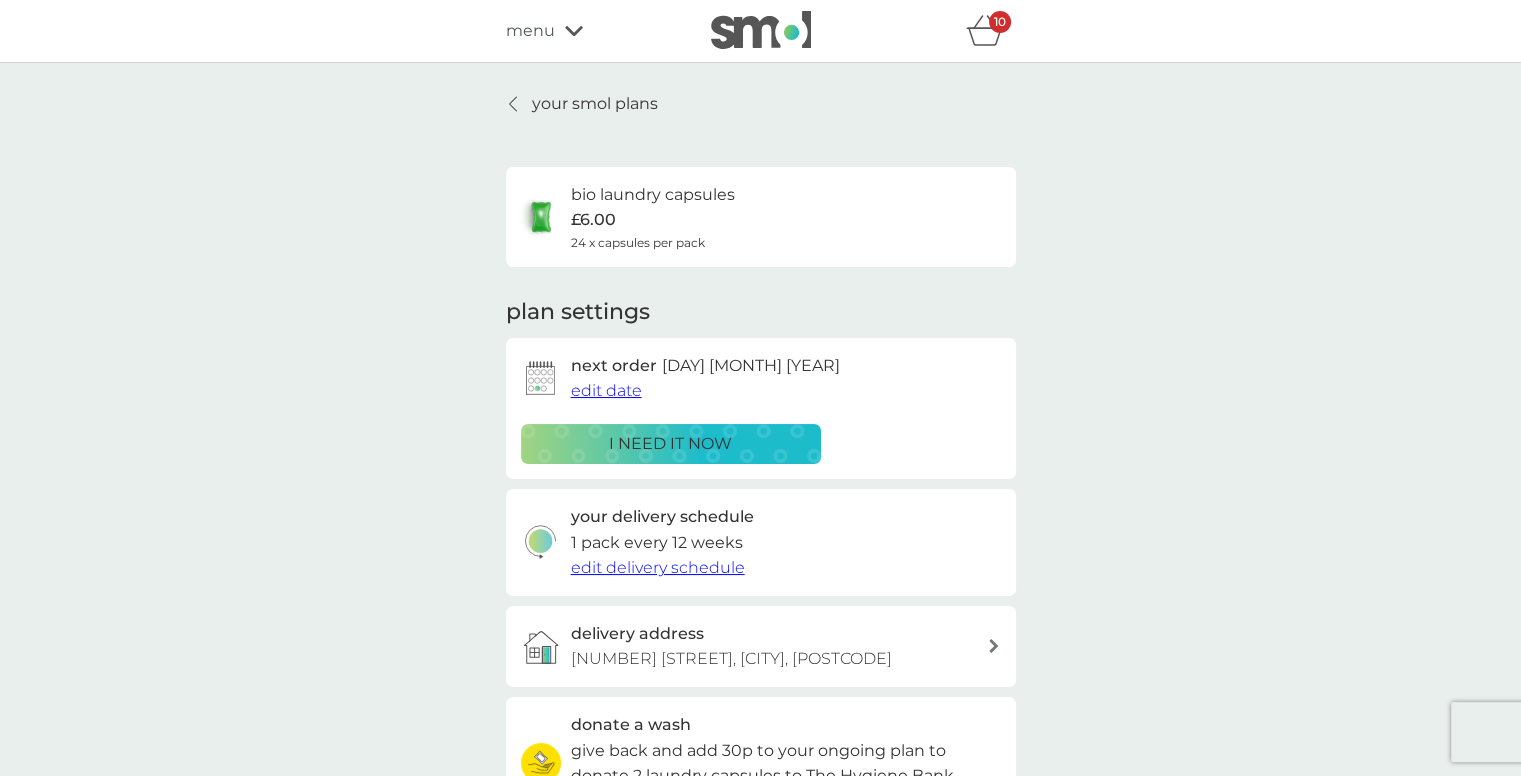click on "edit date" at bounding box center (606, 390) 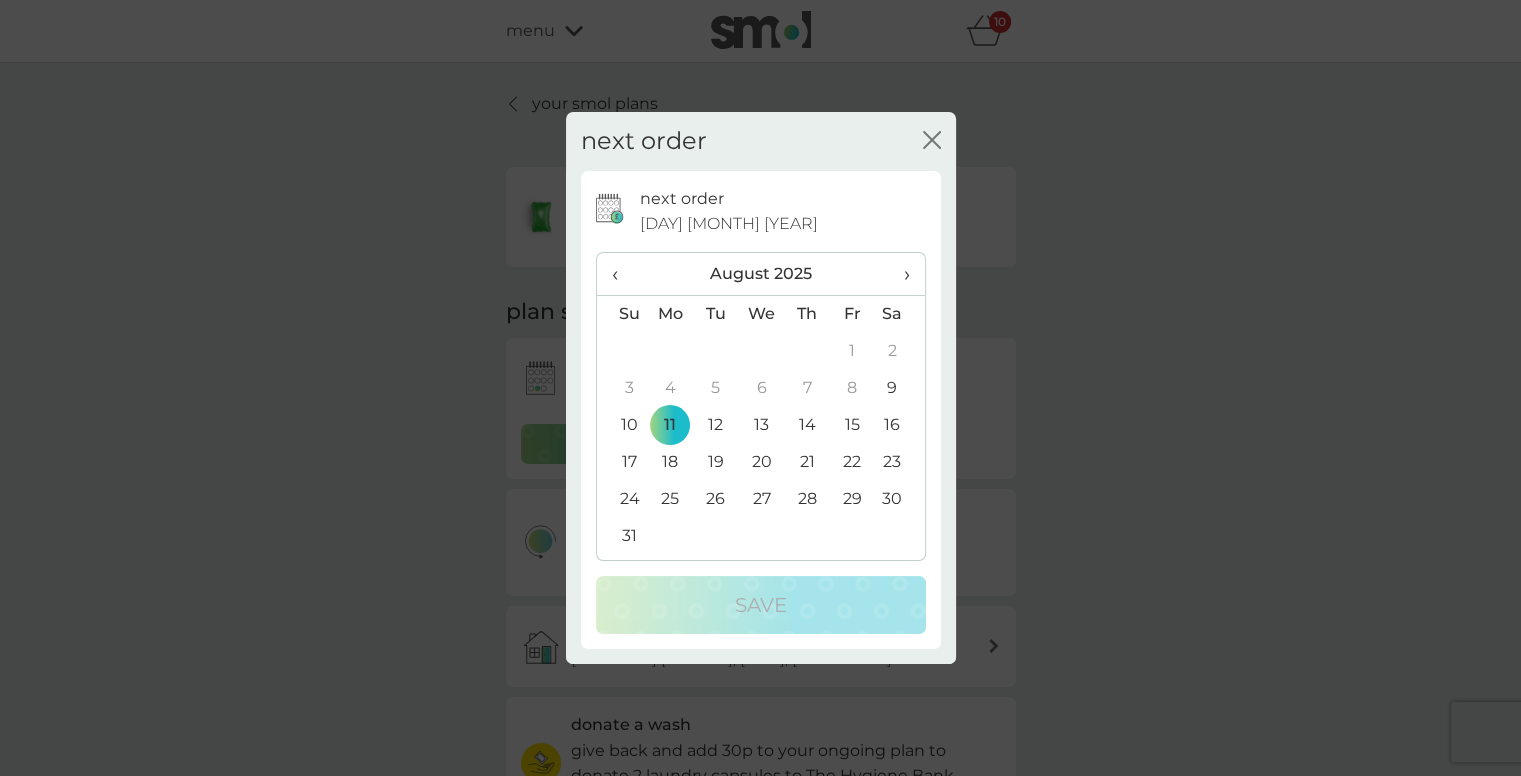 click on "15" at bounding box center [852, 425] 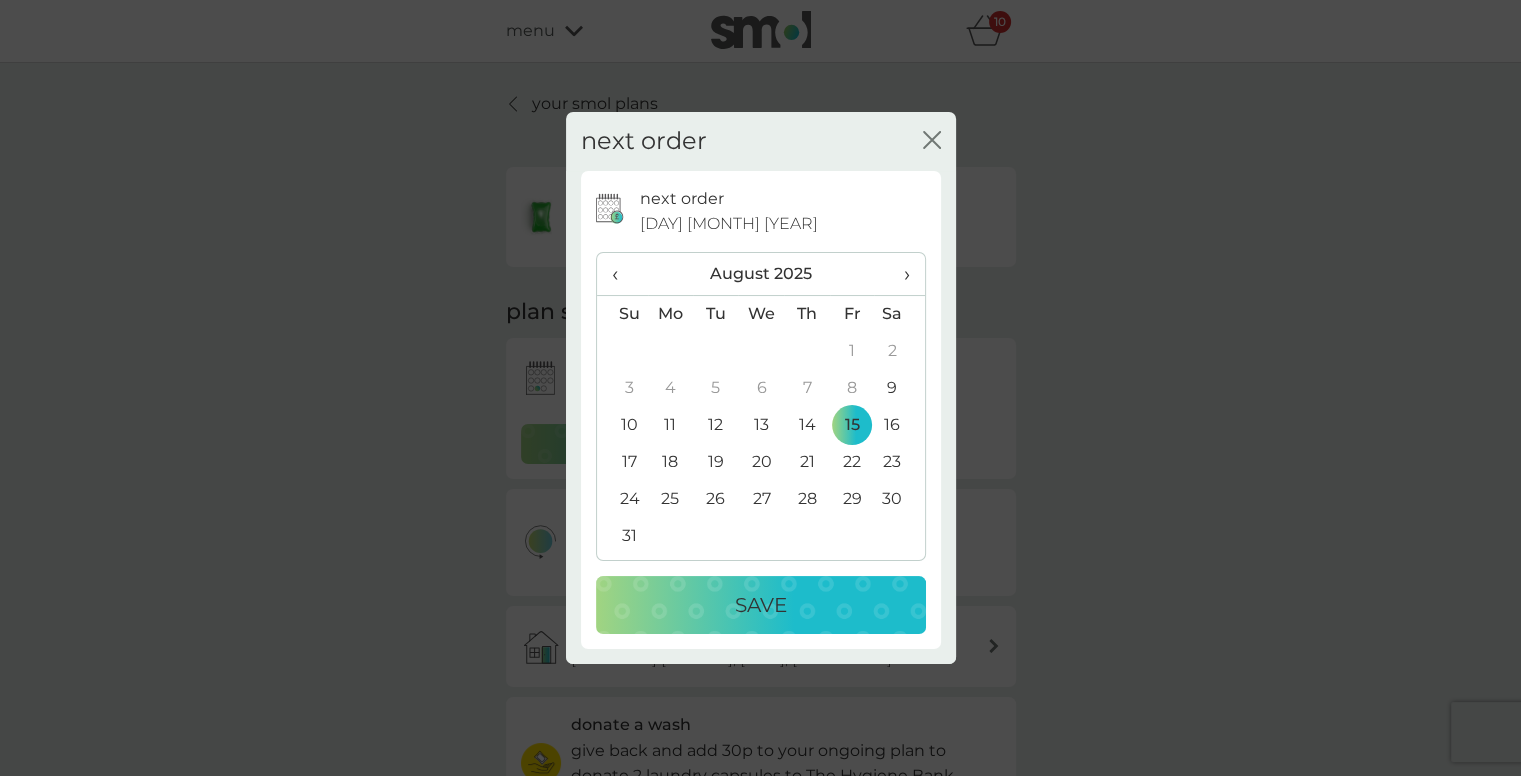 click on "Save" at bounding box center (761, 605) 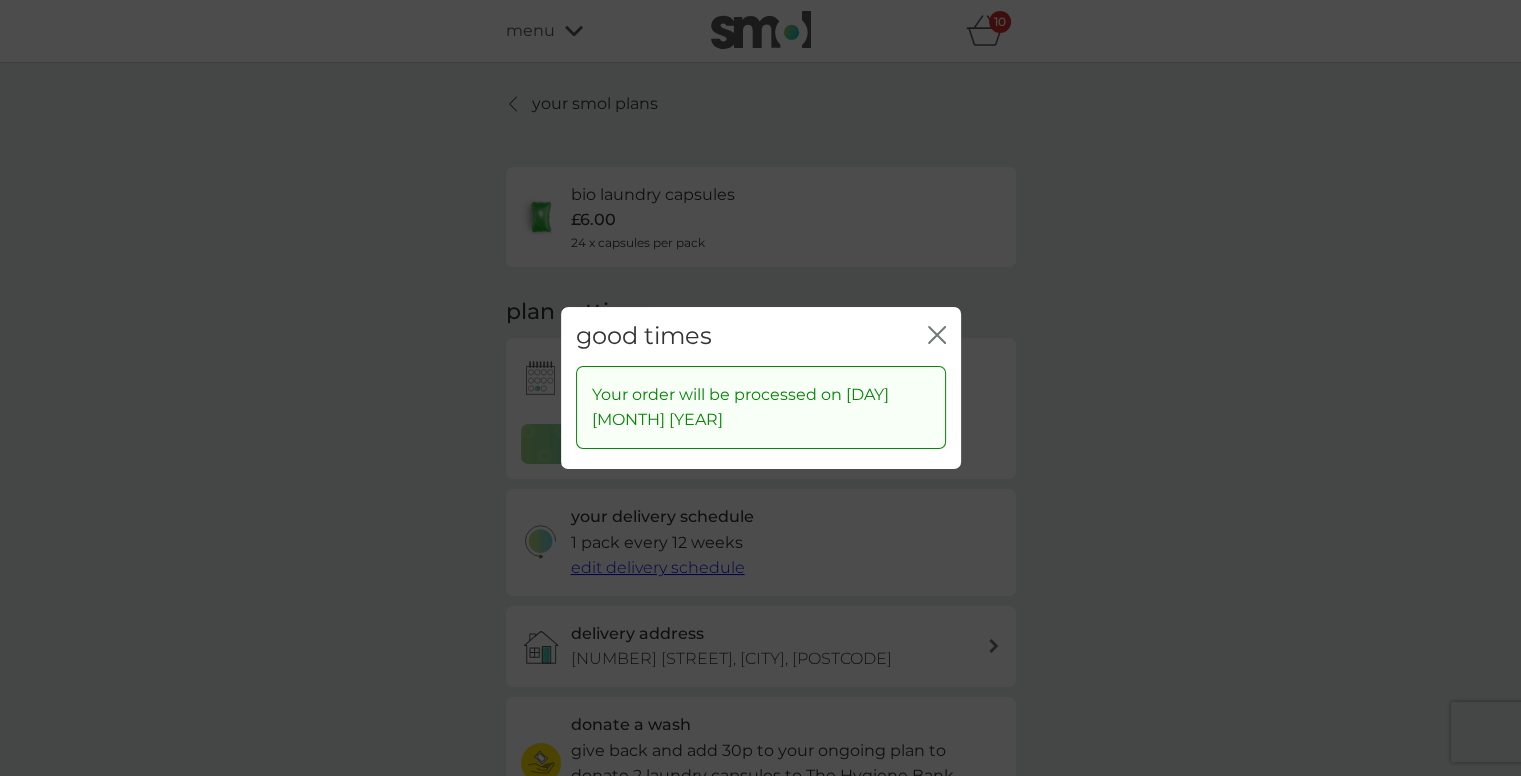 click on "good times close" at bounding box center [761, 336] 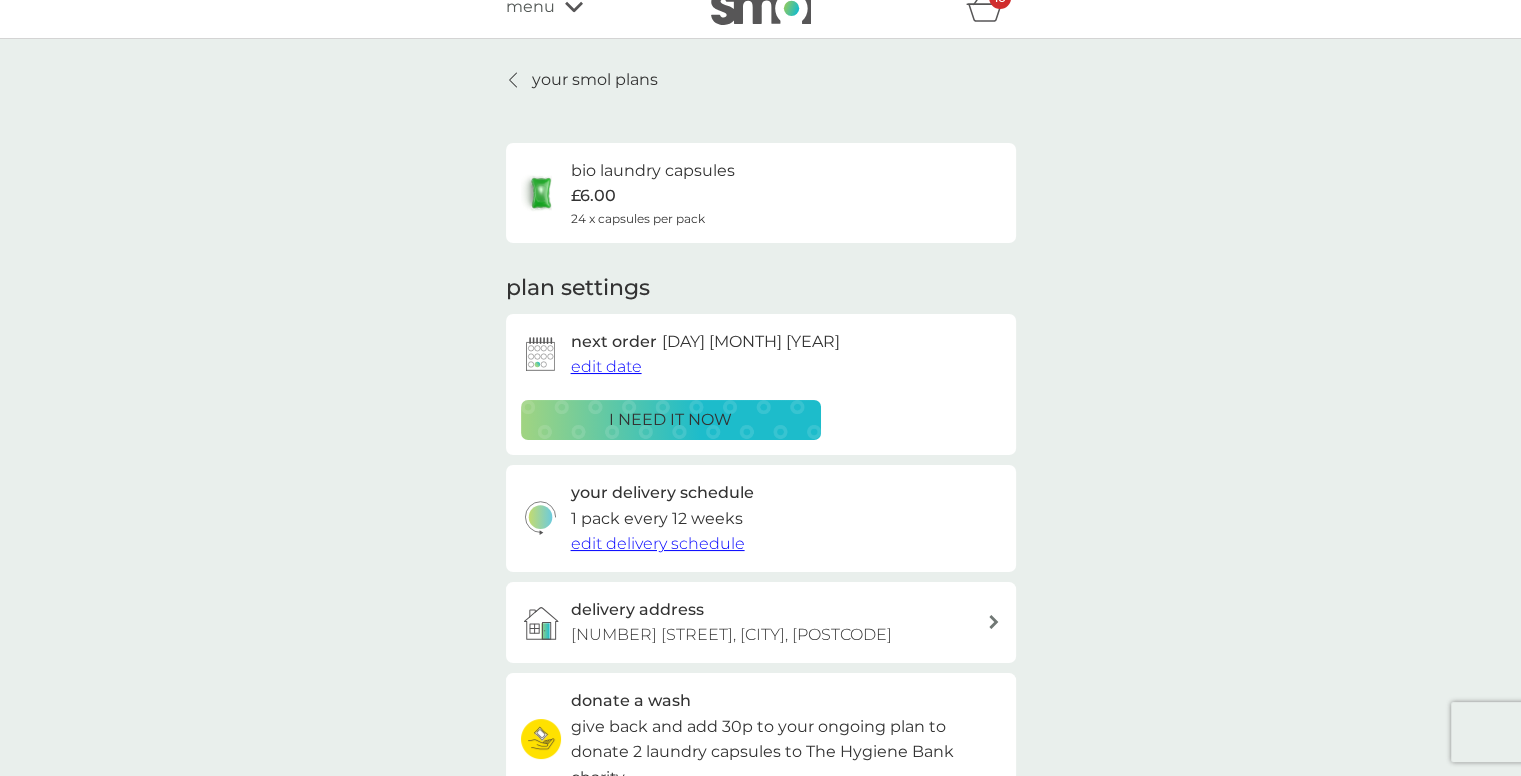 scroll, scrollTop: 0, scrollLeft: 0, axis: both 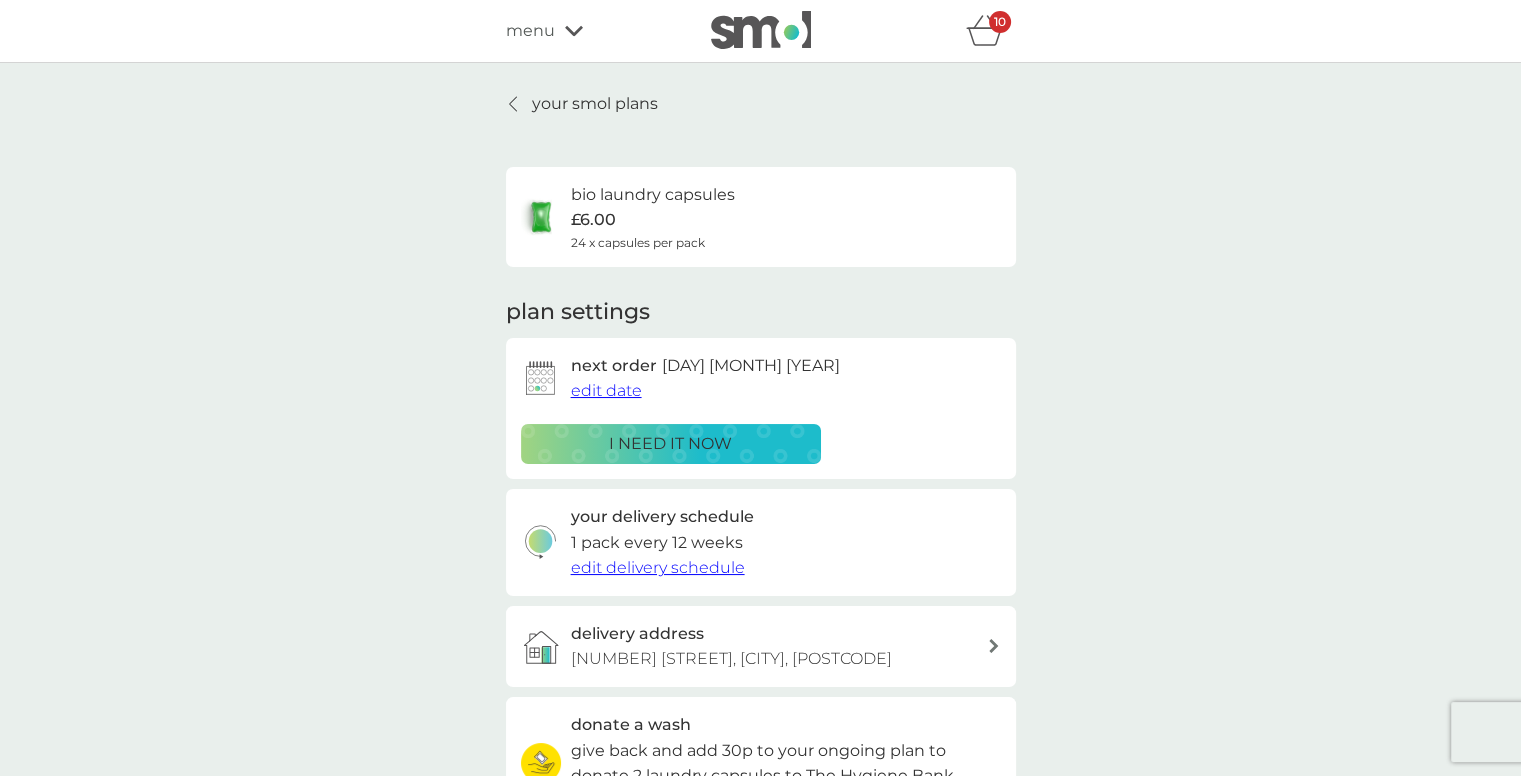 click on "your smol plans" at bounding box center (595, 104) 